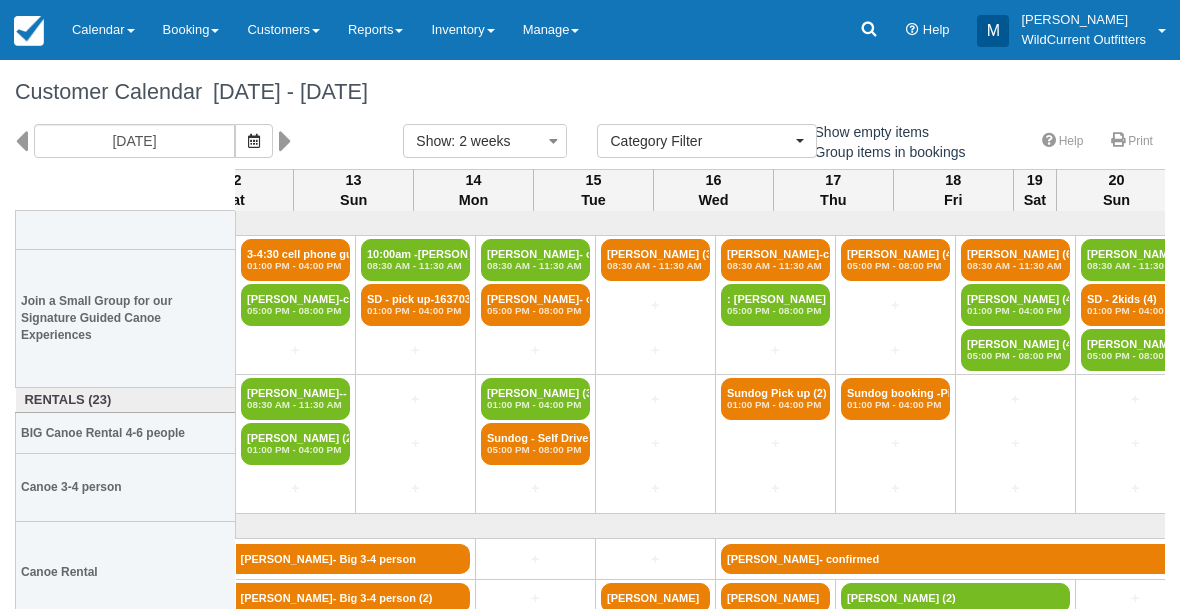 select 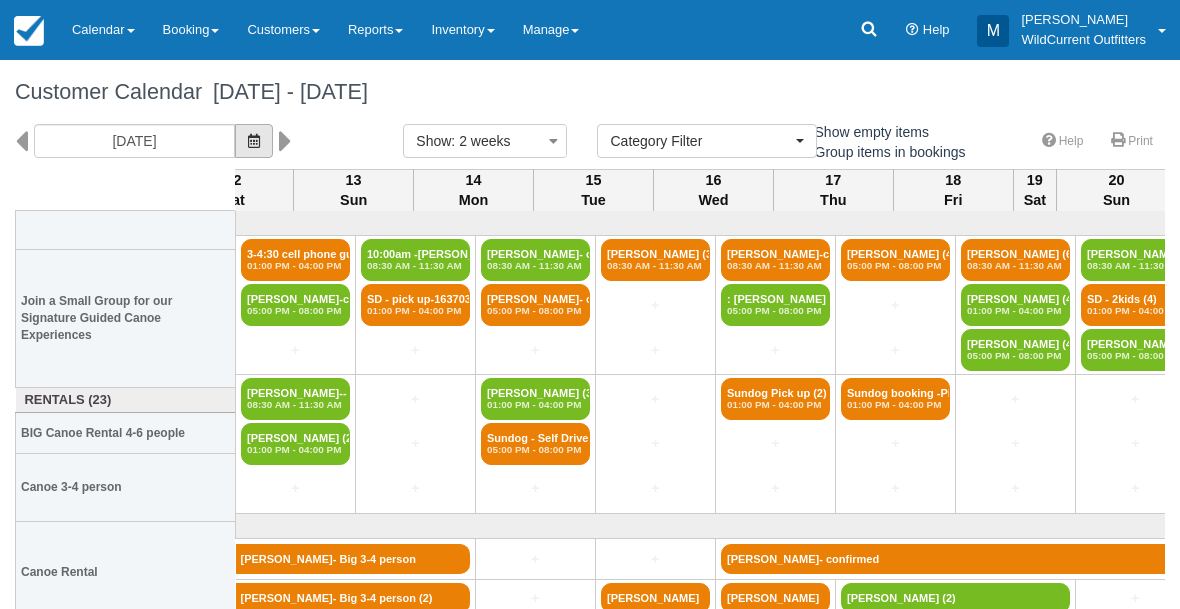 click at bounding box center [254, 141] 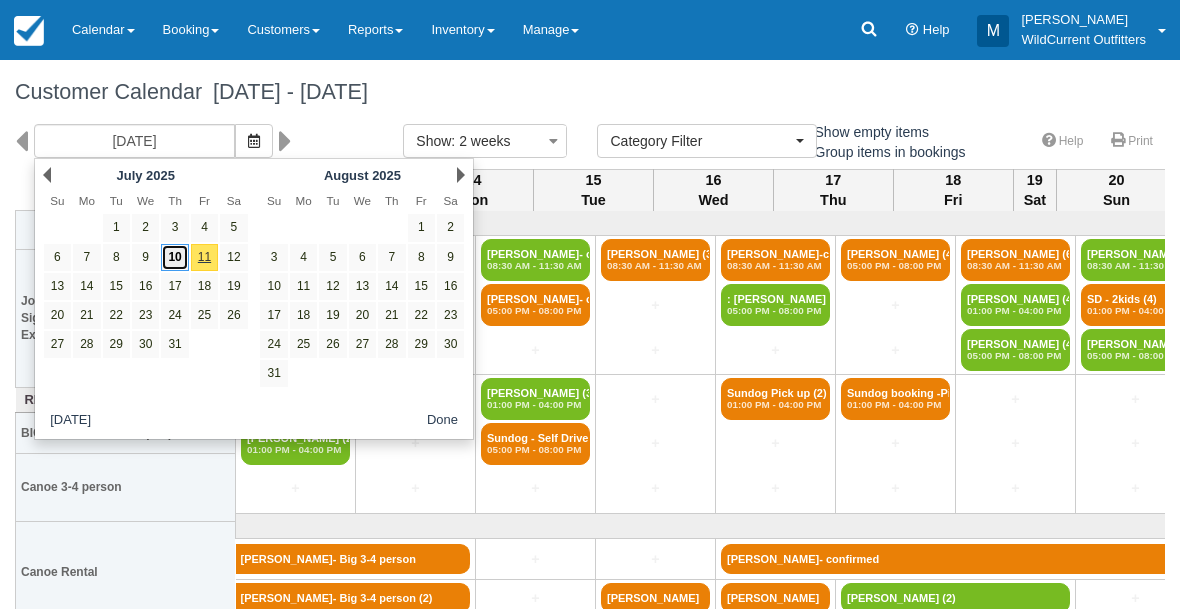 click on "10" at bounding box center [174, 257] 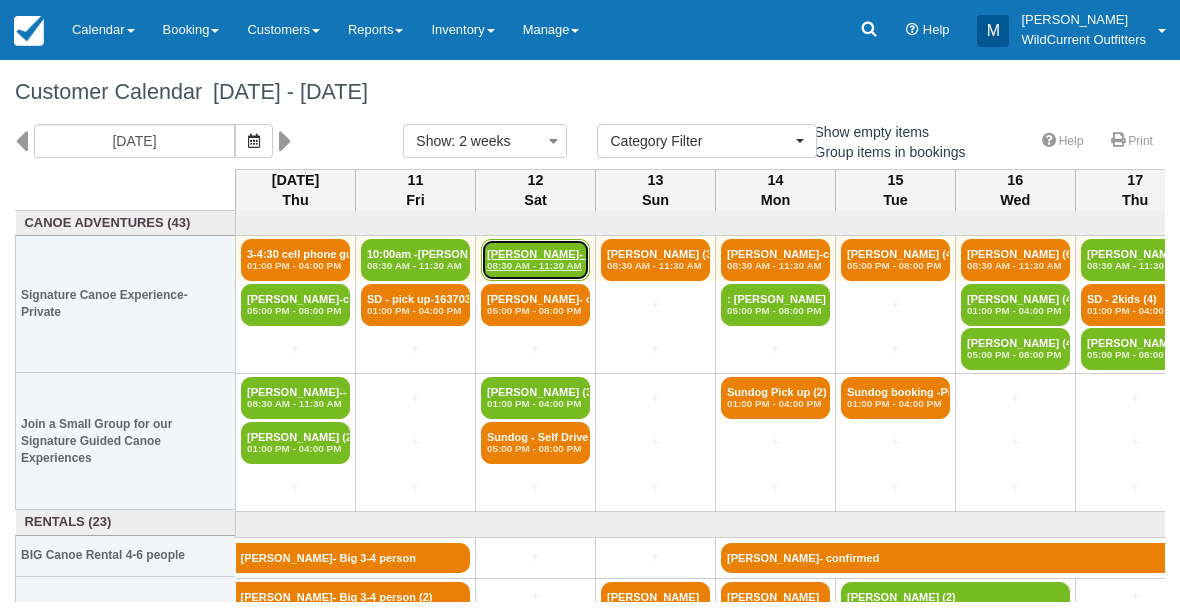 click on "08:30 AM - 11:30 AM" at bounding box center (535, 266) 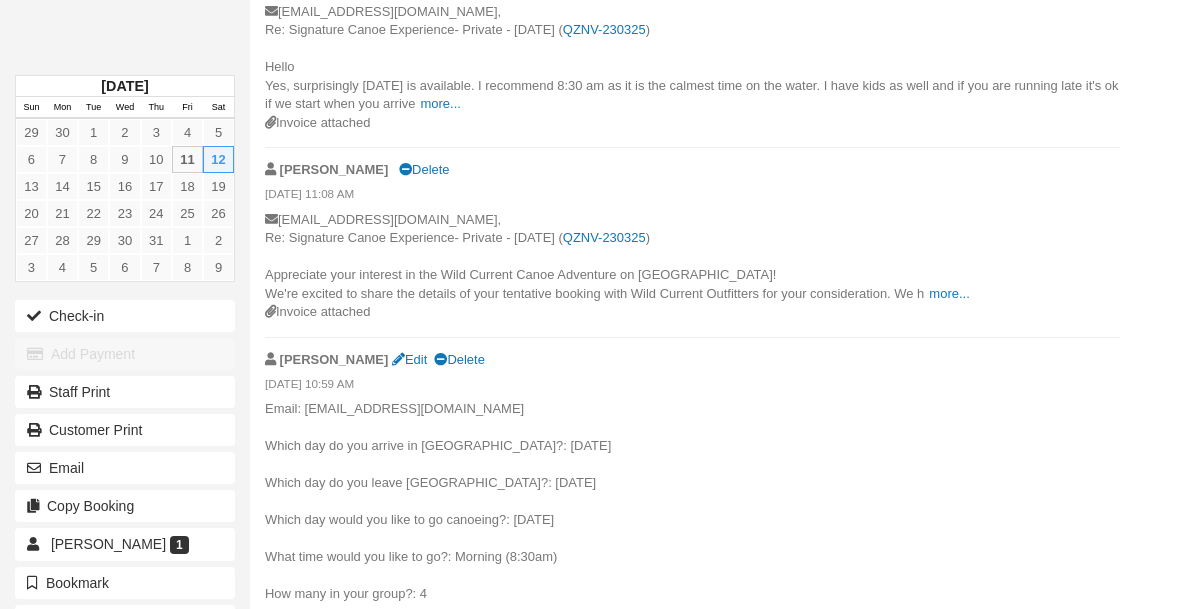 scroll, scrollTop: 1193, scrollLeft: 0, axis: vertical 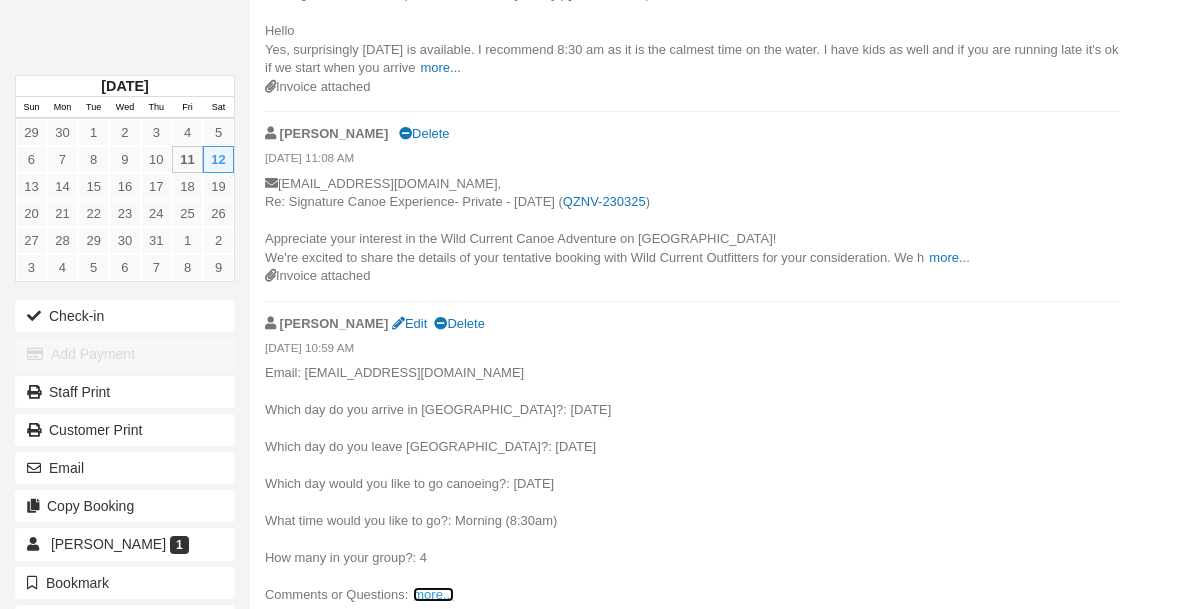 click on "more..." at bounding box center (433, 594) 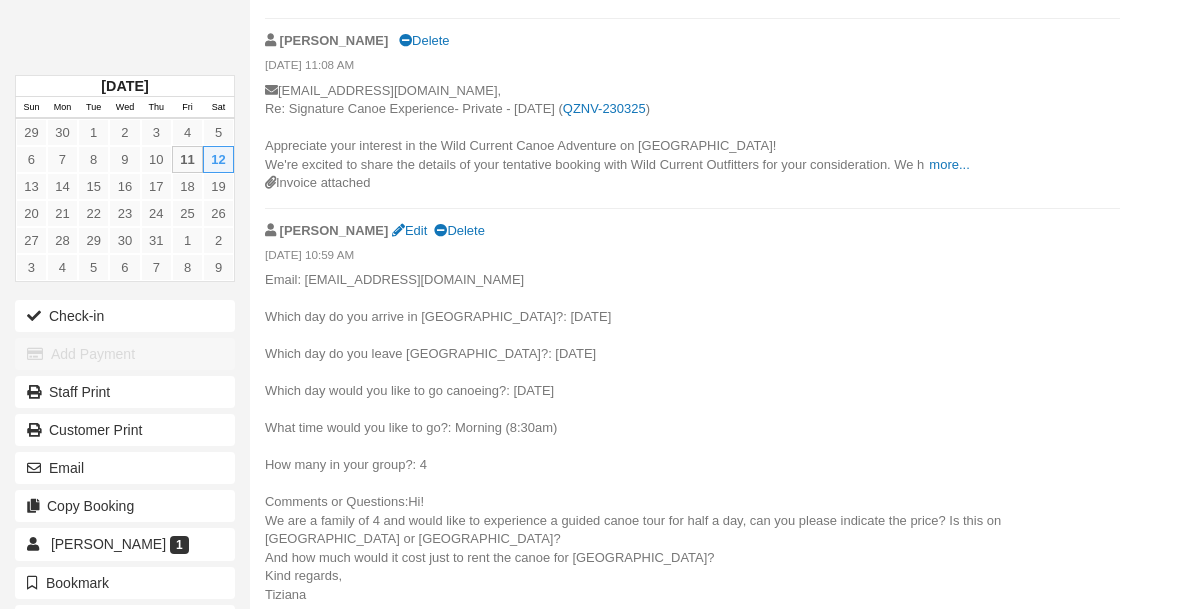 scroll, scrollTop: 1263, scrollLeft: 0, axis: vertical 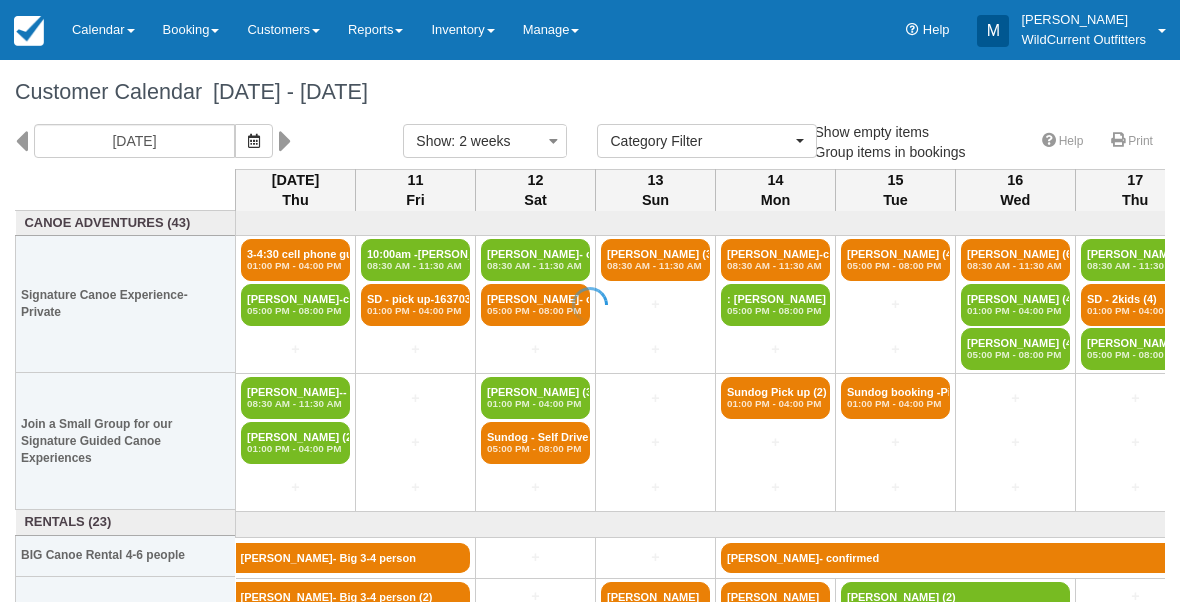 select 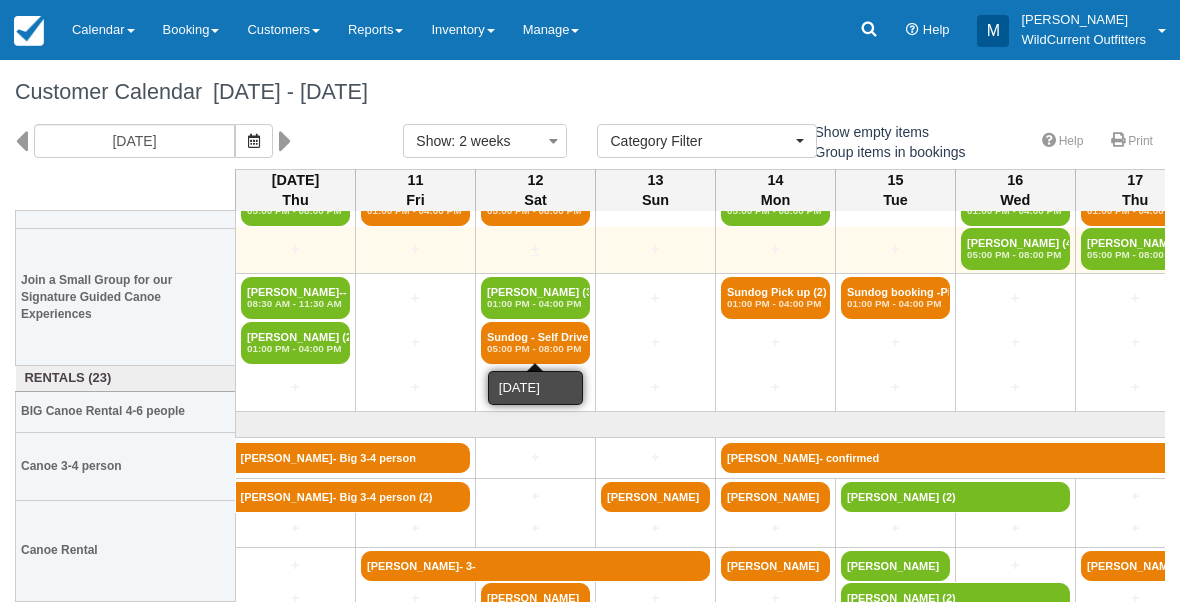 scroll, scrollTop: 143, scrollLeft: 0, axis: vertical 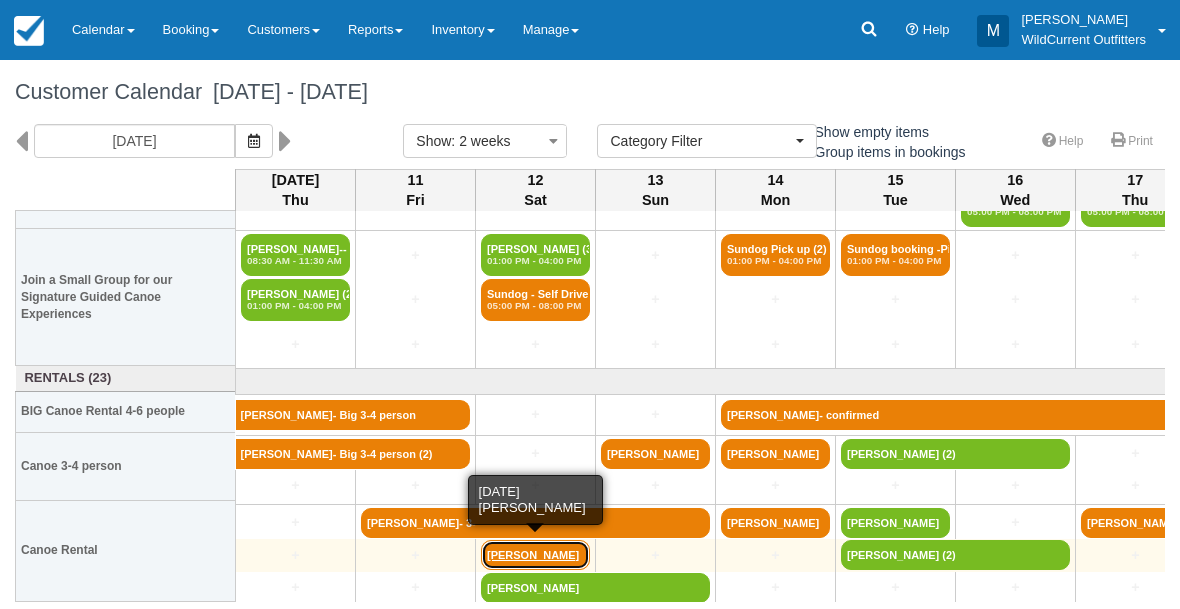 click on "[PERSON_NAME]" at bounding box center (535, 555) 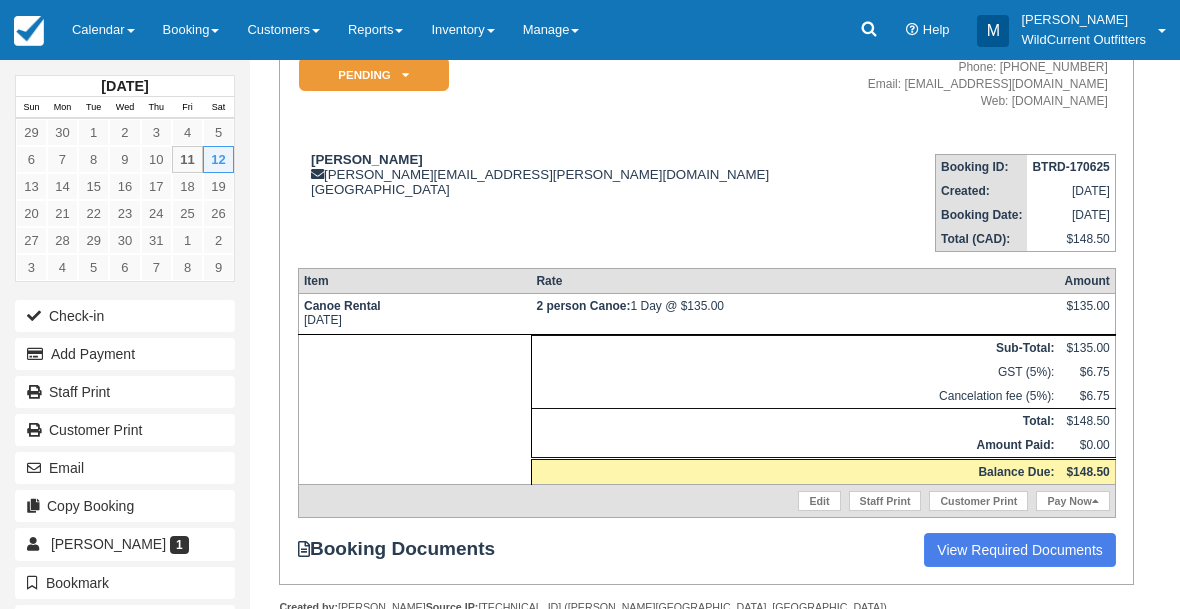 scroll, scrollTop: 176, scrollLeft: 0, axis: vertical 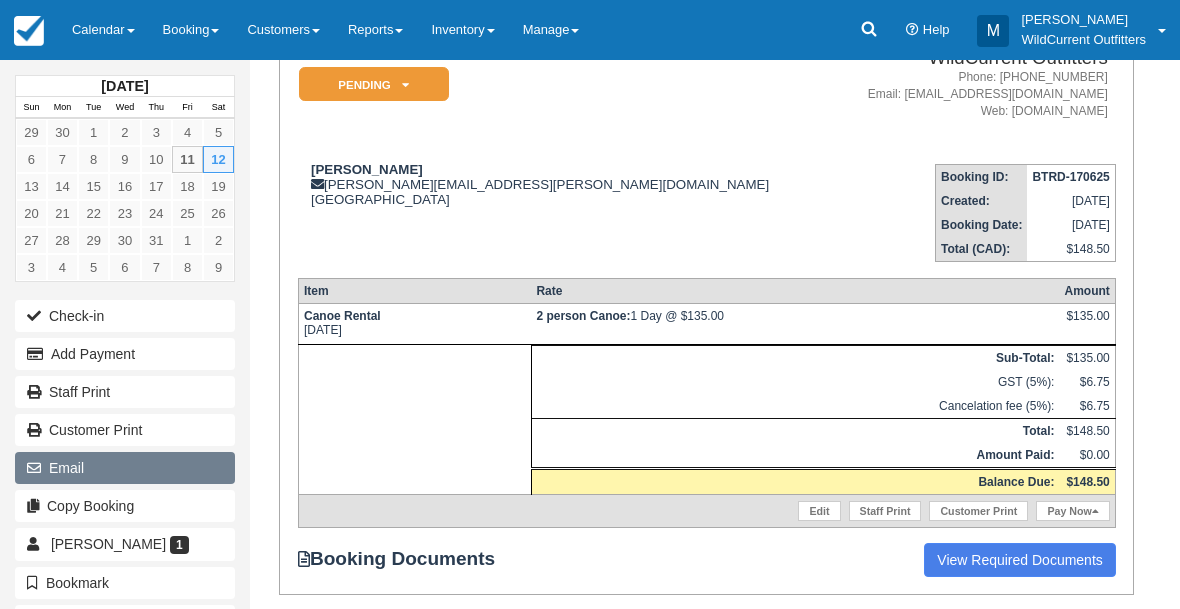 click on "Email" at bounding box center [125, 468] 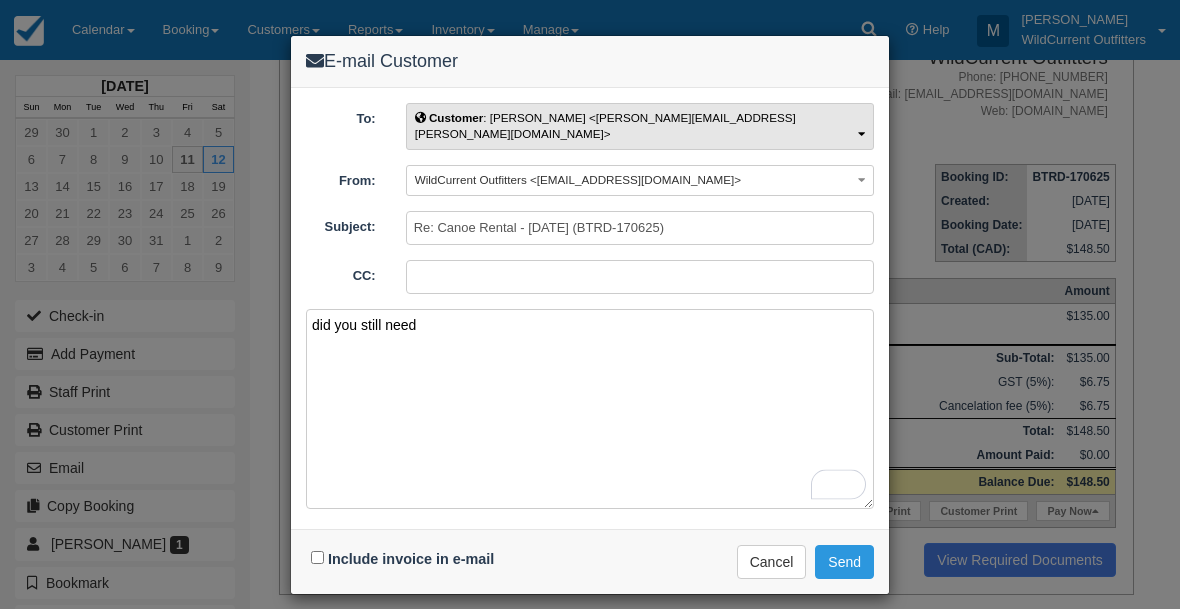 type on "did you still need" 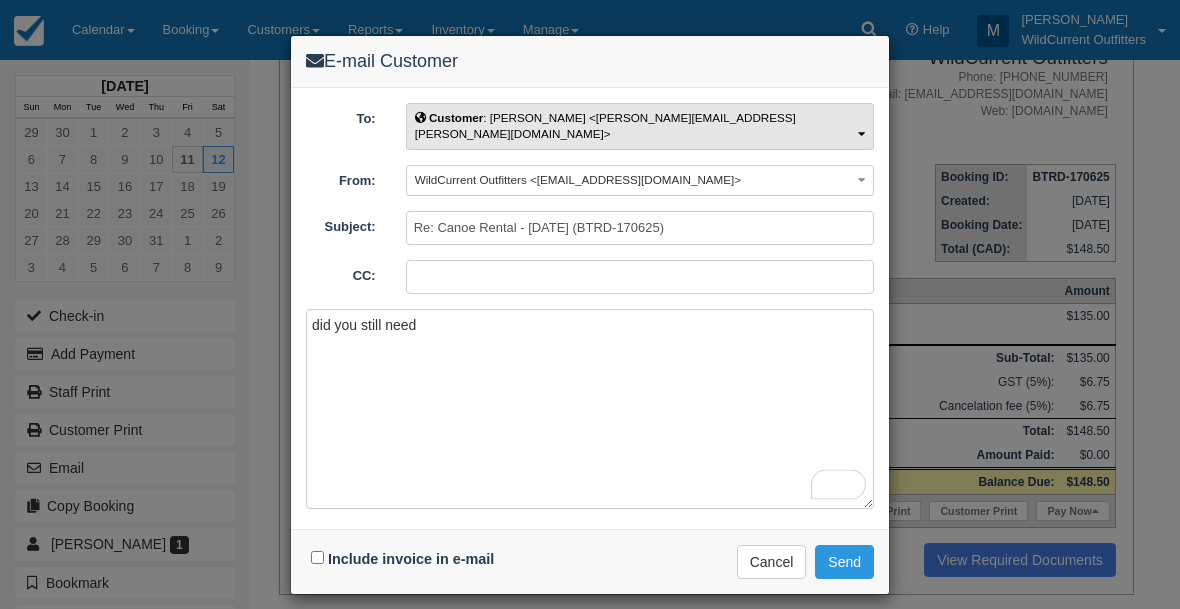 drag, startPoint x: 593, startPoint y: 116, endPoint x: 507, endPoint y: 108, distance: 86.37129 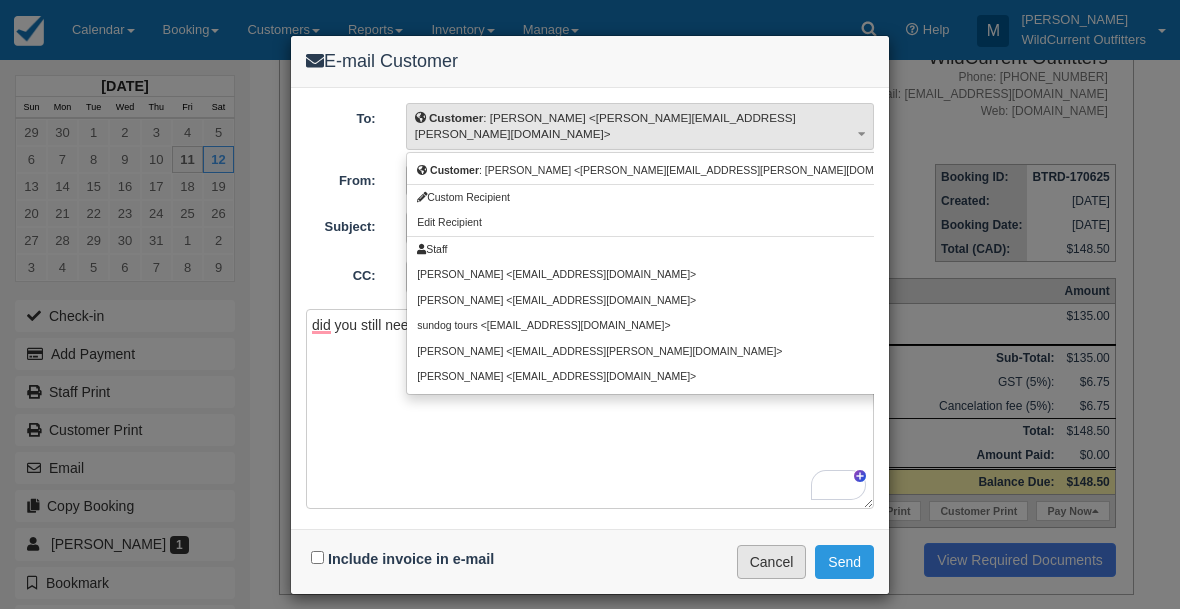click on "Cancel" at bounding box center [772, 562] 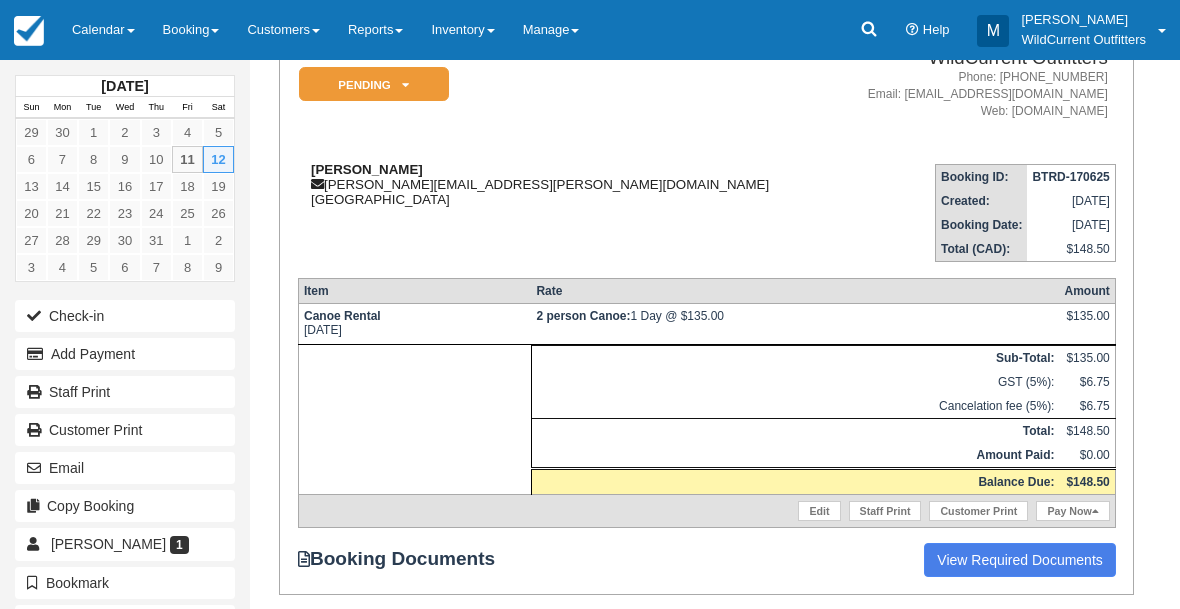 drag, startPoint x: 438, startPoint y: 161, endPoint x: 307, endPoint y: 161, distance: 131 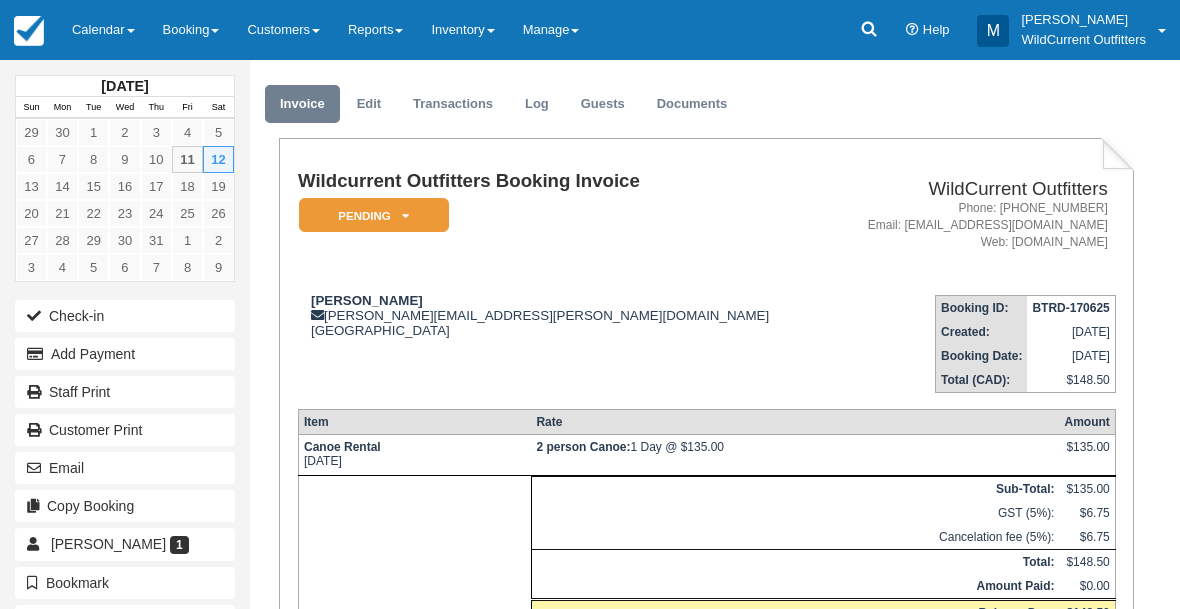 scroll, scrollTop: 44, scrollLeft: 0, axis: vertical 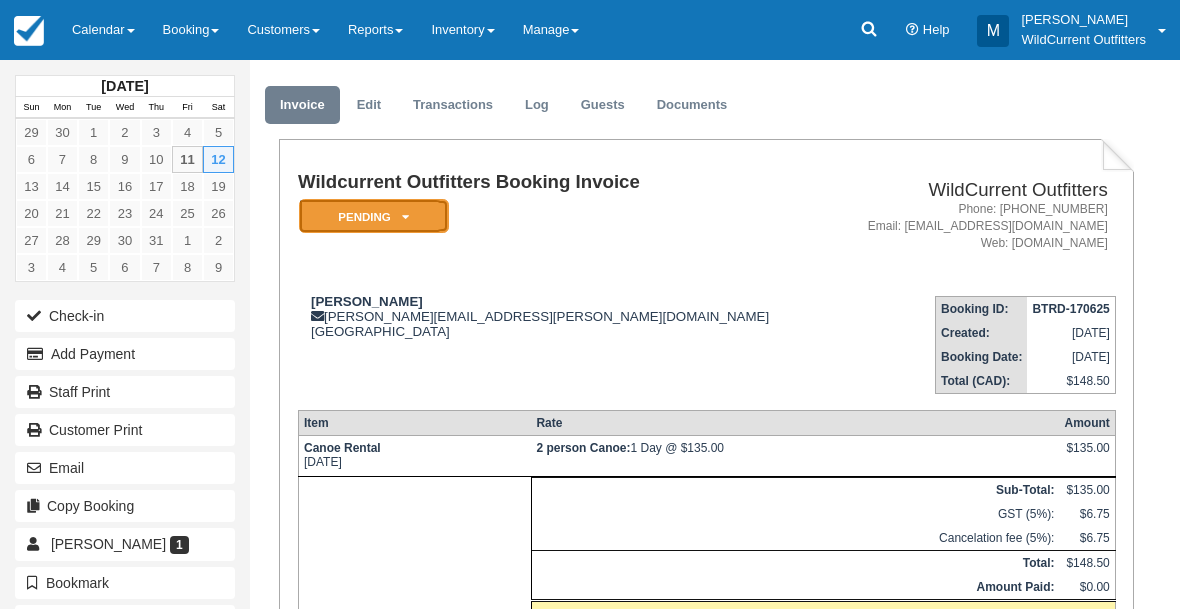 click at bounding box center [405, 217] 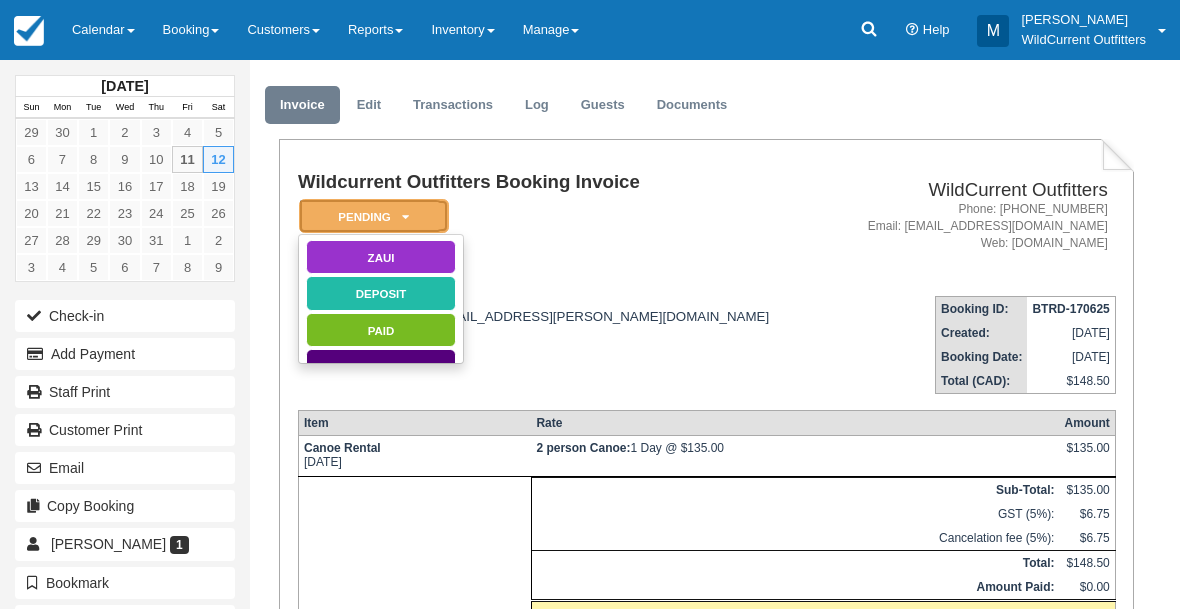 scroll, scrollTop: 0, scrollLeft: 0, axis: both 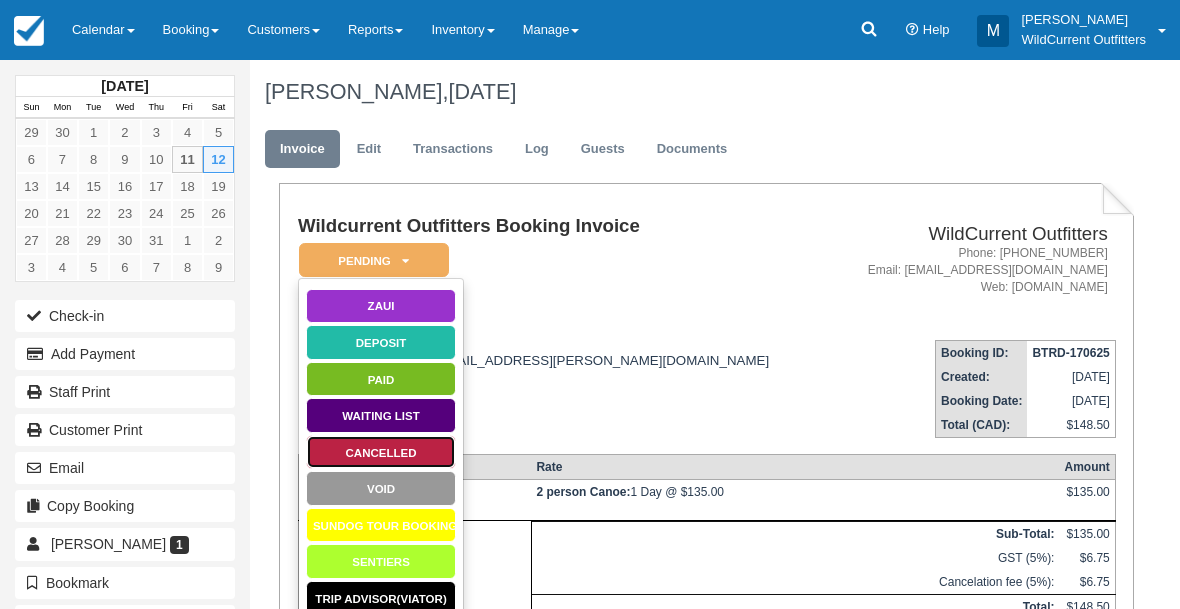 click on "Cancelled" at bounding box center [381, 452] 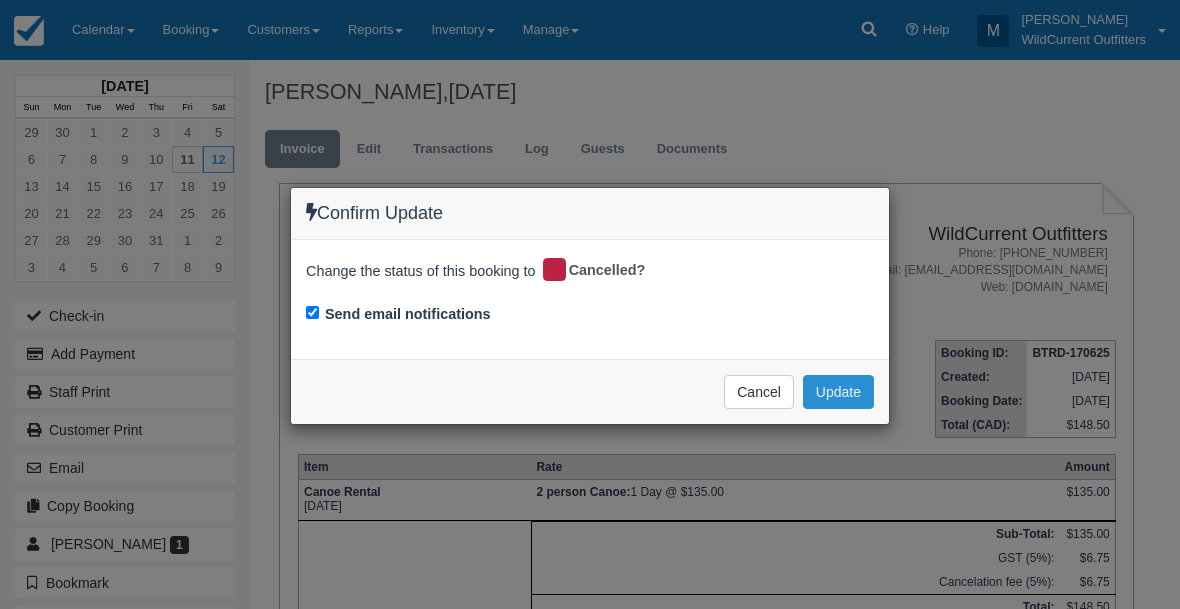 click on "Update" at bounding box center [838, 392] 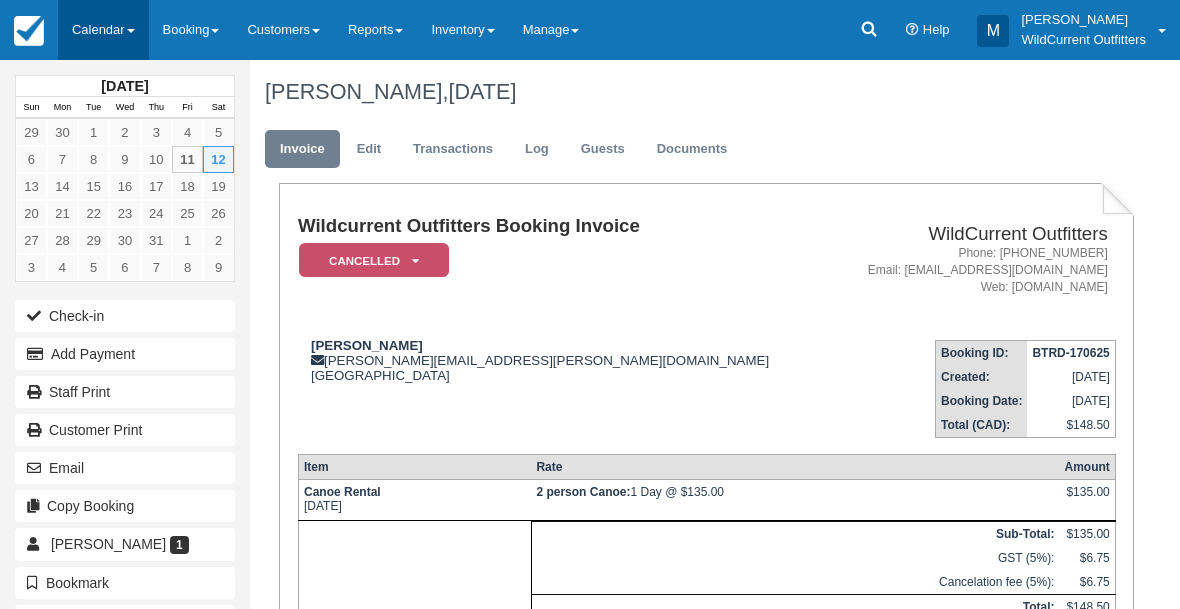 click on "Calendar" at bounding box center (103, 30) 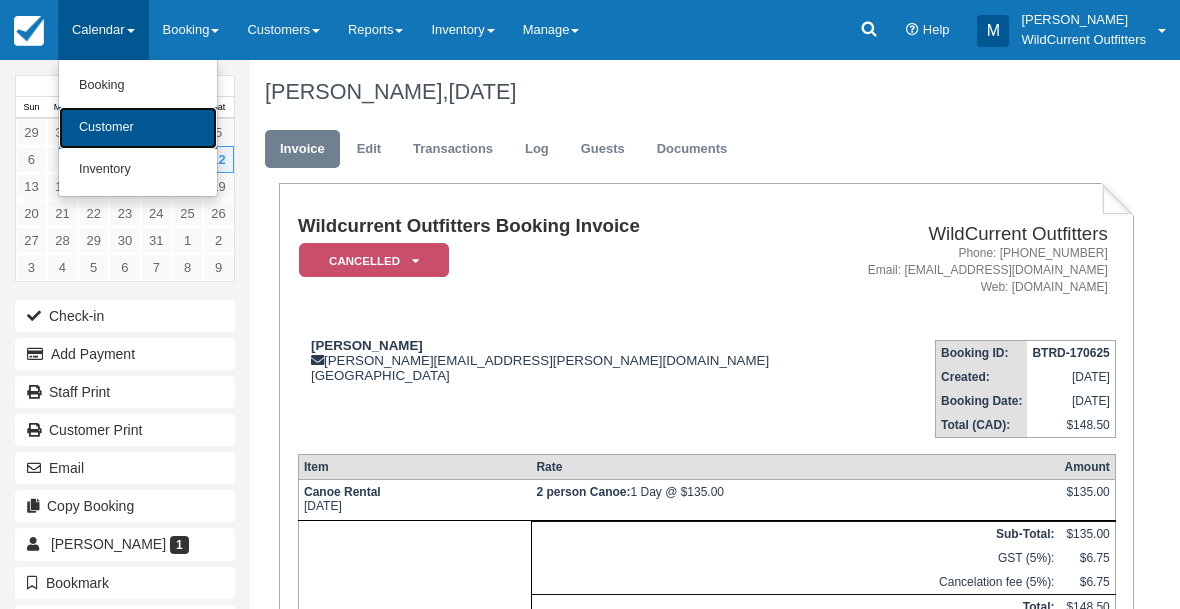 click on "Customer" at bounding box center (138, 128) 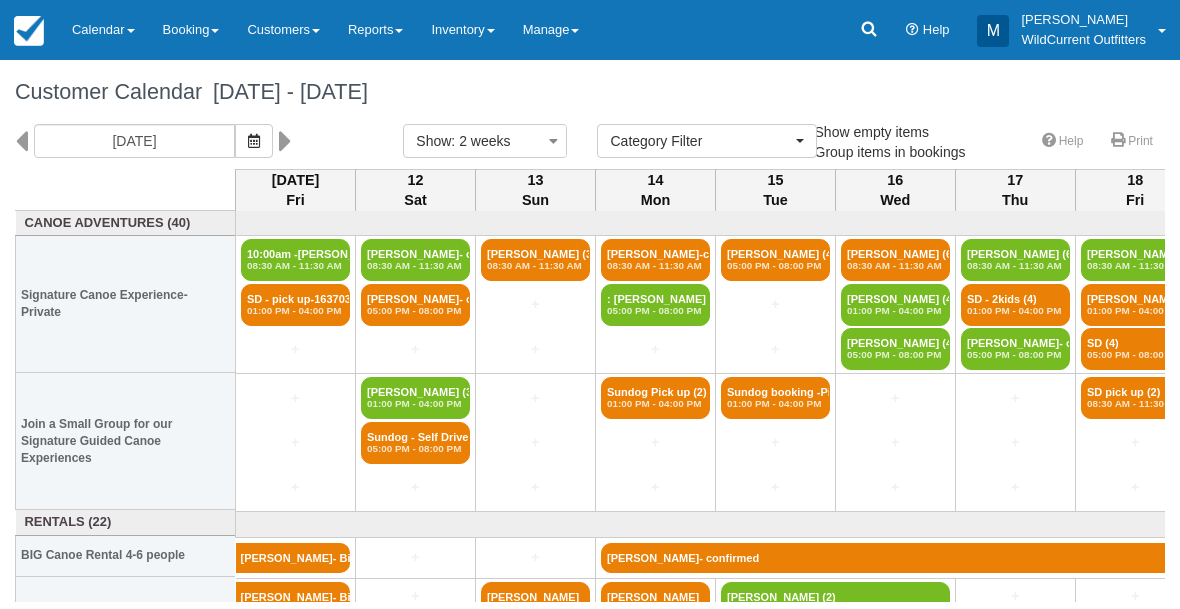 select 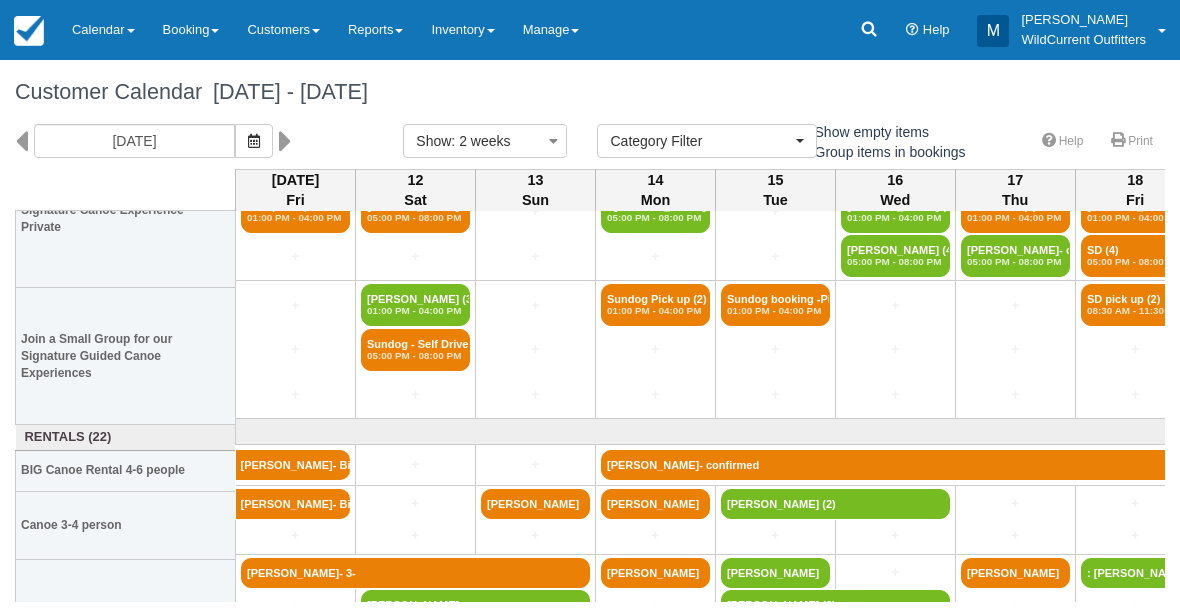 scroll, scrollTop: 143, scrollLeft: 0, axis: vertical 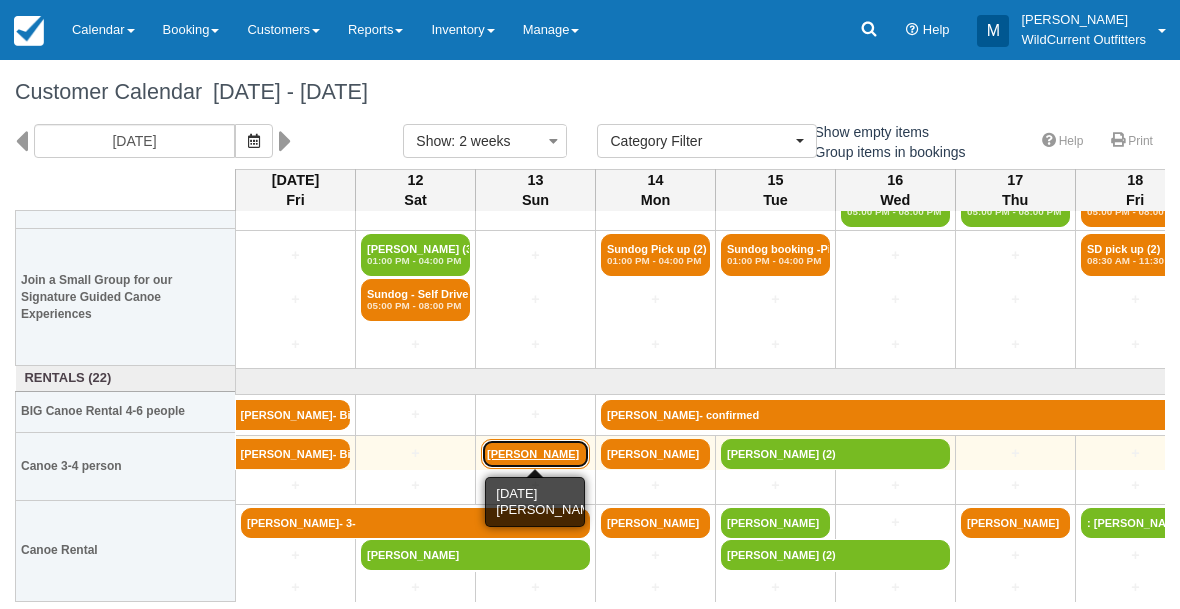click on "[PERSON_NAME]" at bounding box center [535, 454] 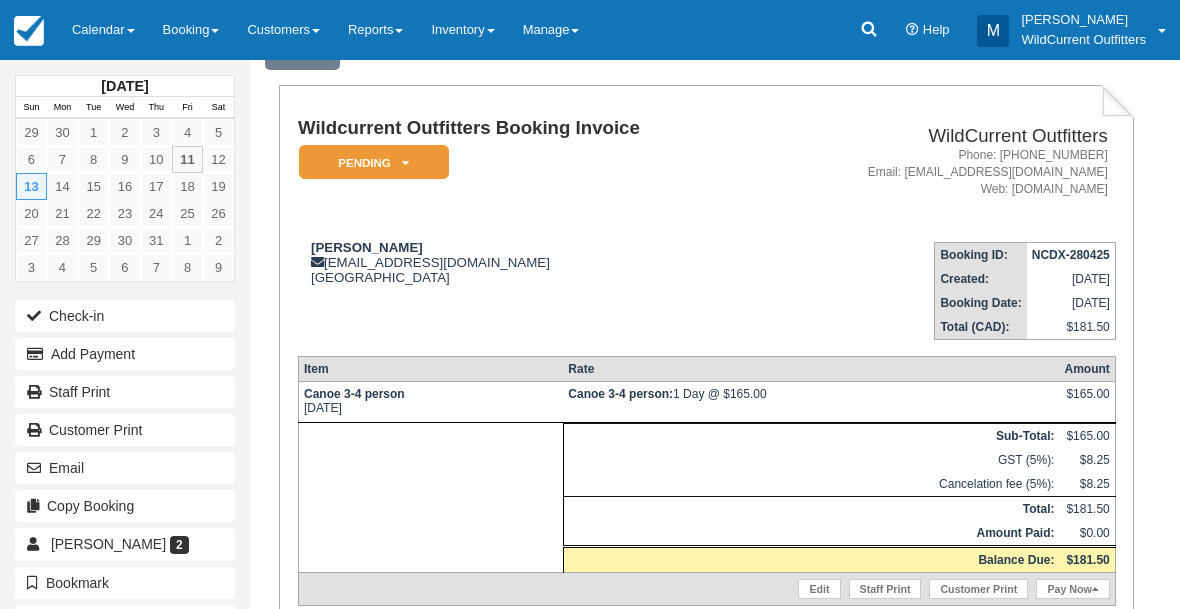 scroll, scrollTop: 98, scrollLeft: 0, axis: vertical 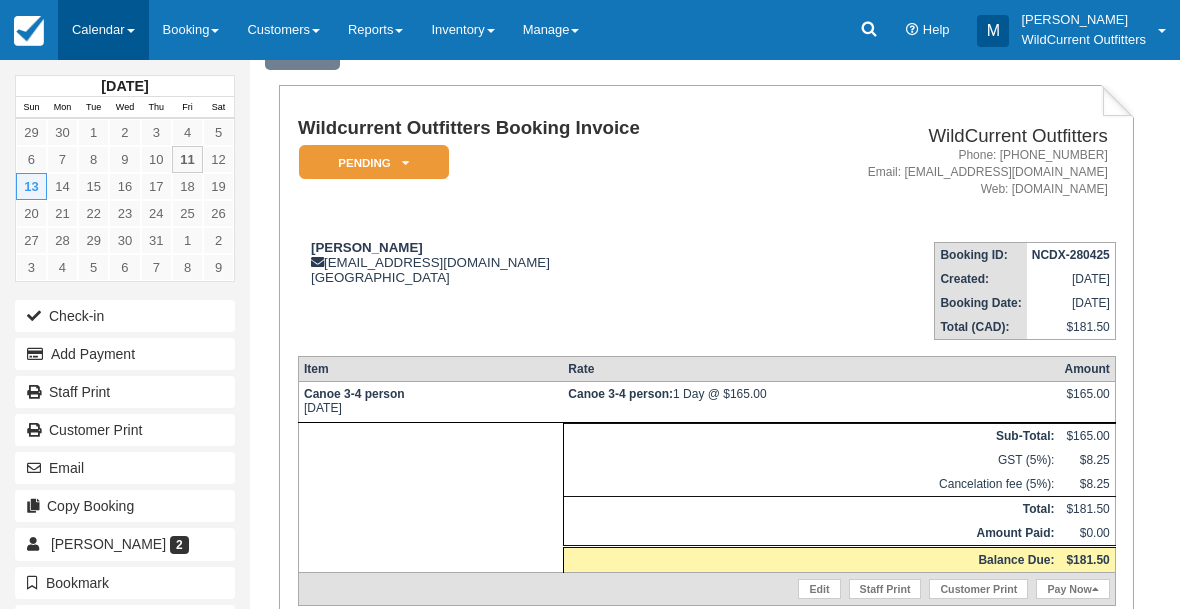 click on "Calendar" at bounding box center (103, 30) 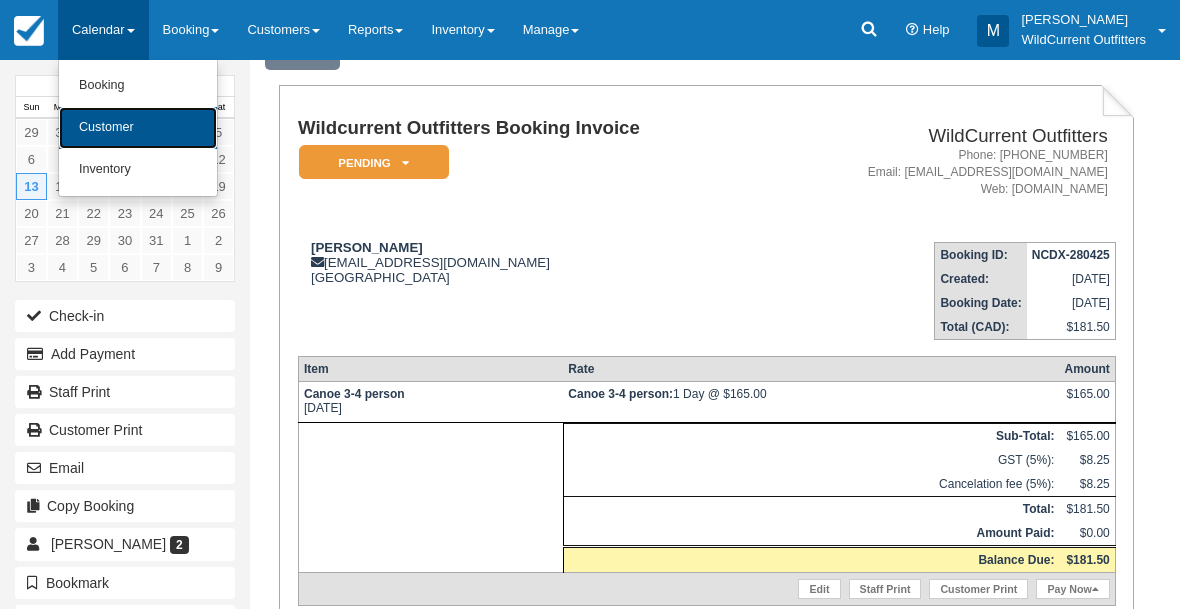 click on "Customer" at bounding box center [138, 128] 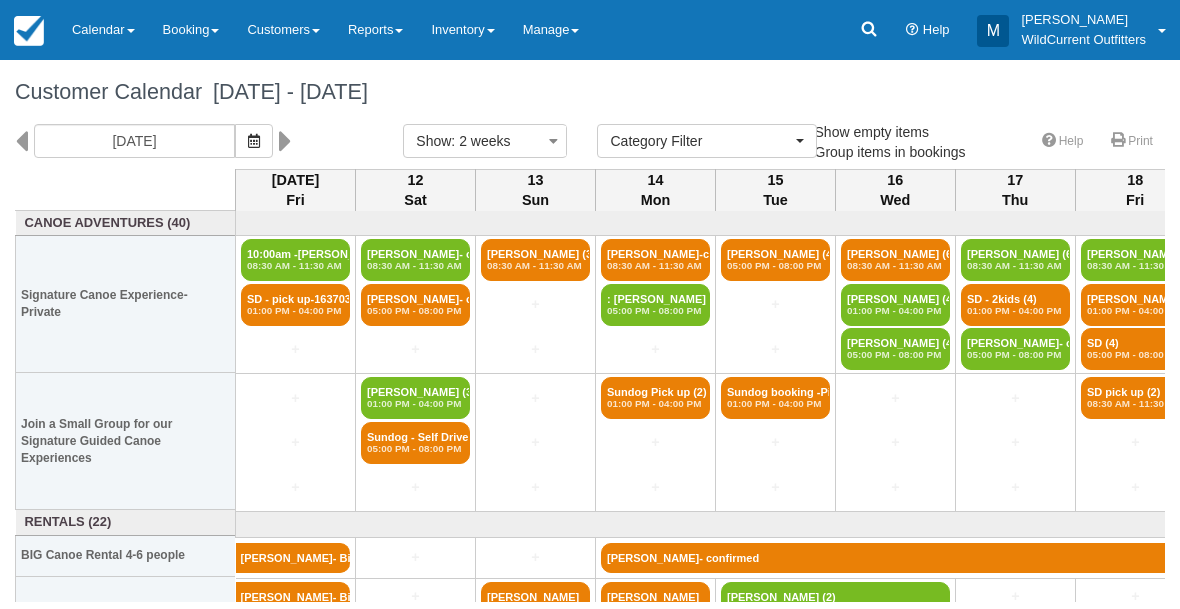 select 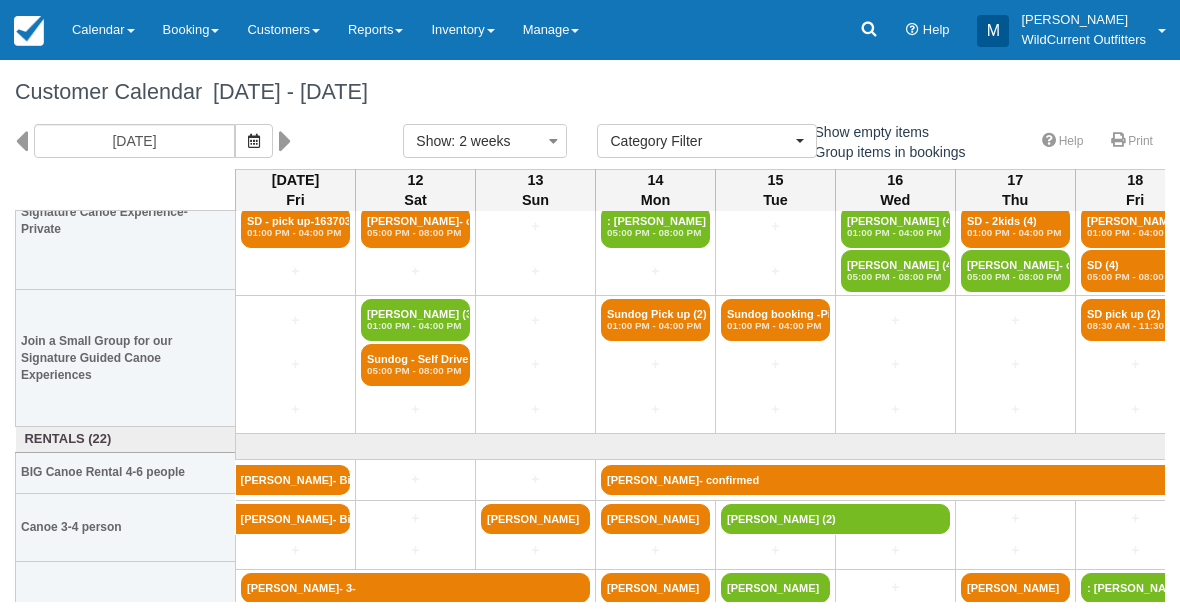 scroll, scrollTop: 83, scrollLeft: 0, axis: vertical 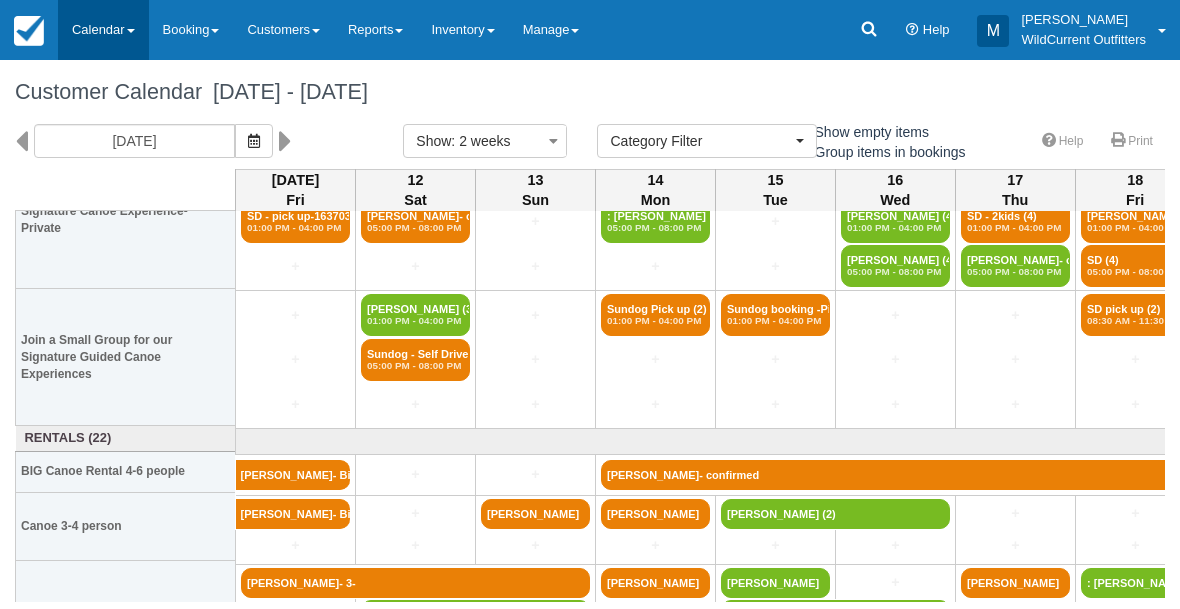 click on "Calendar" at bounding box center [103, 30] 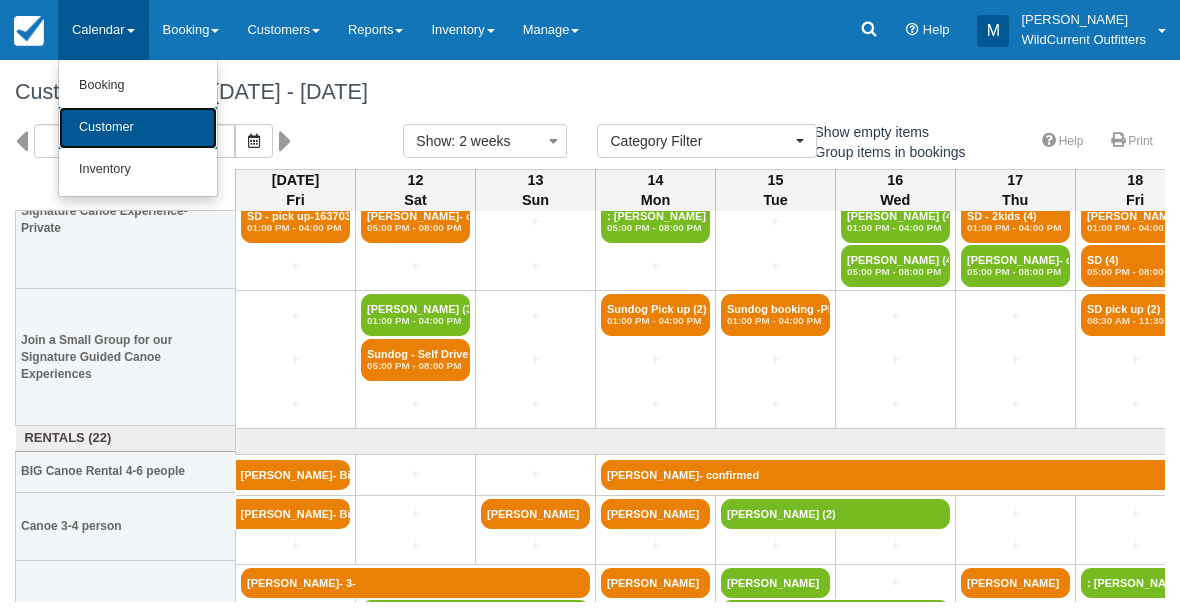 click on "Customer" at bounding box center [138, 128] 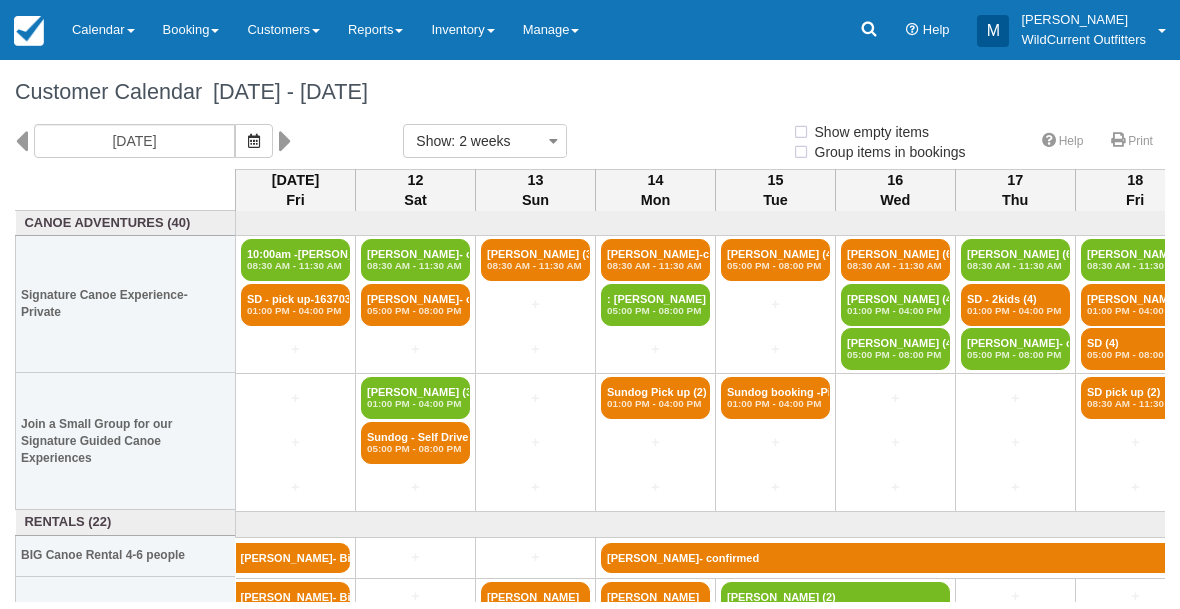 select 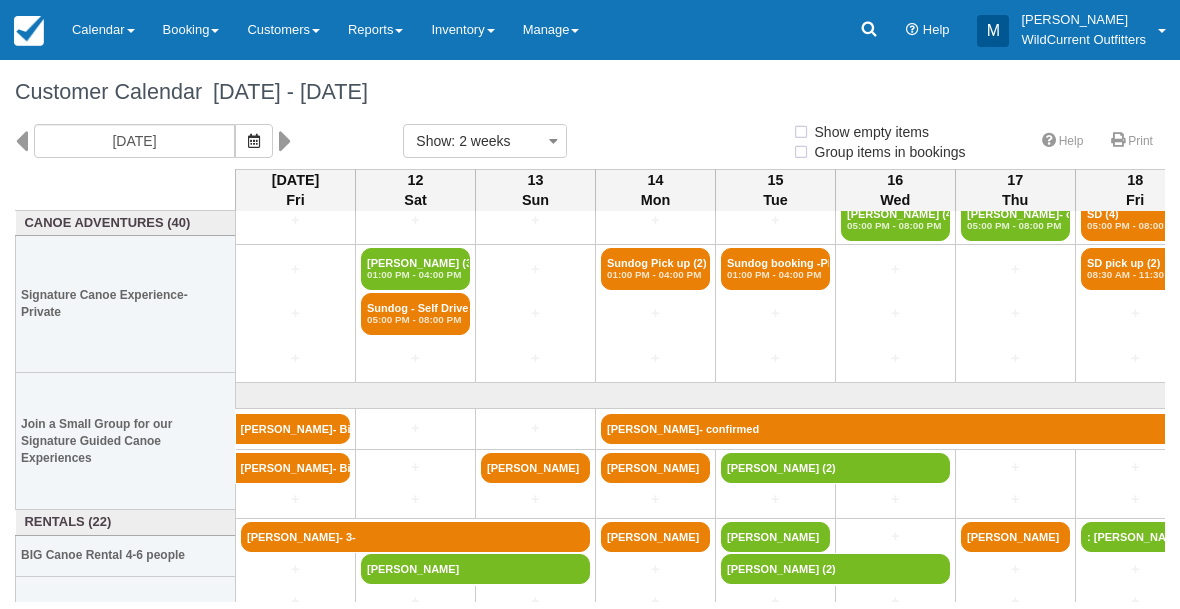 select 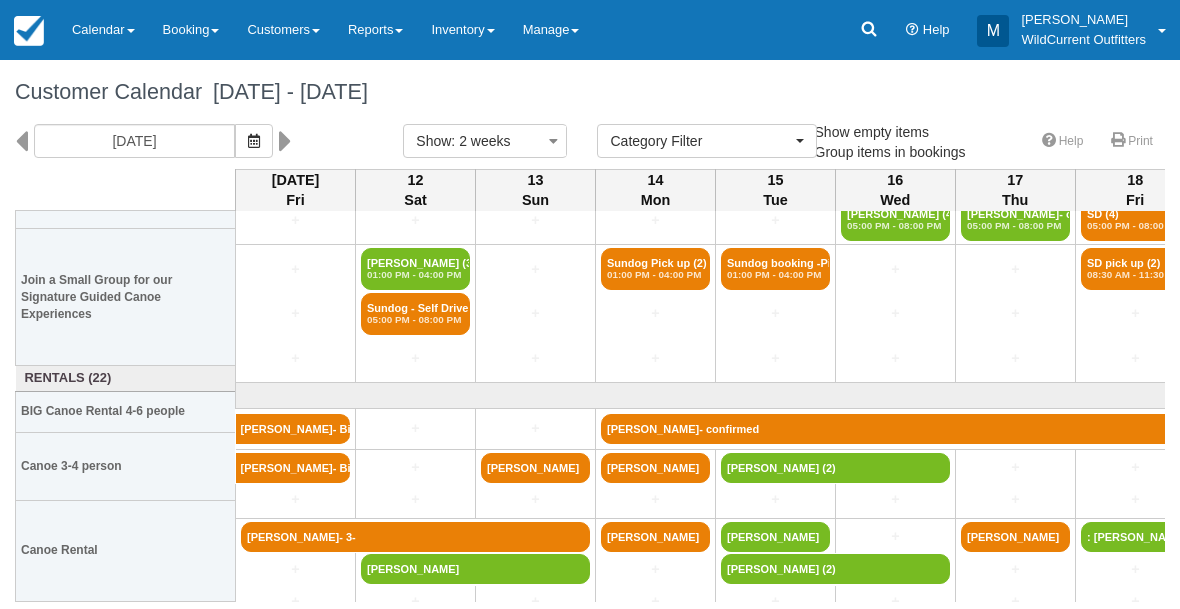 scroll, scrollTop: 143, scrollLeft: 0, axis: vertical 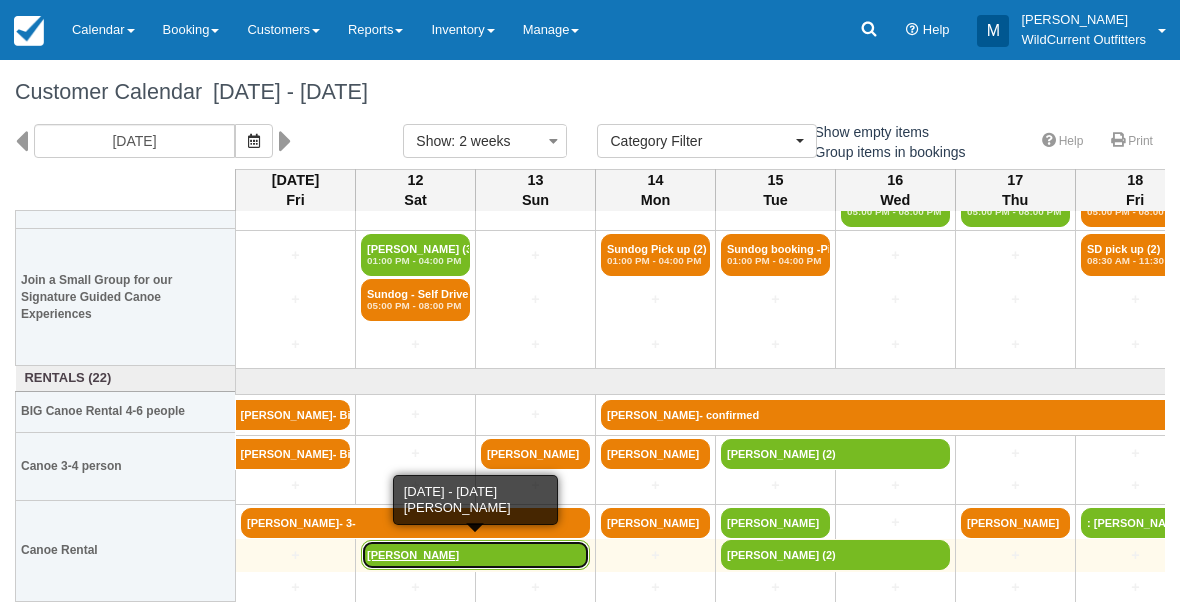 click on "[PERSON_NAME]" at bounding box center [475, 555] 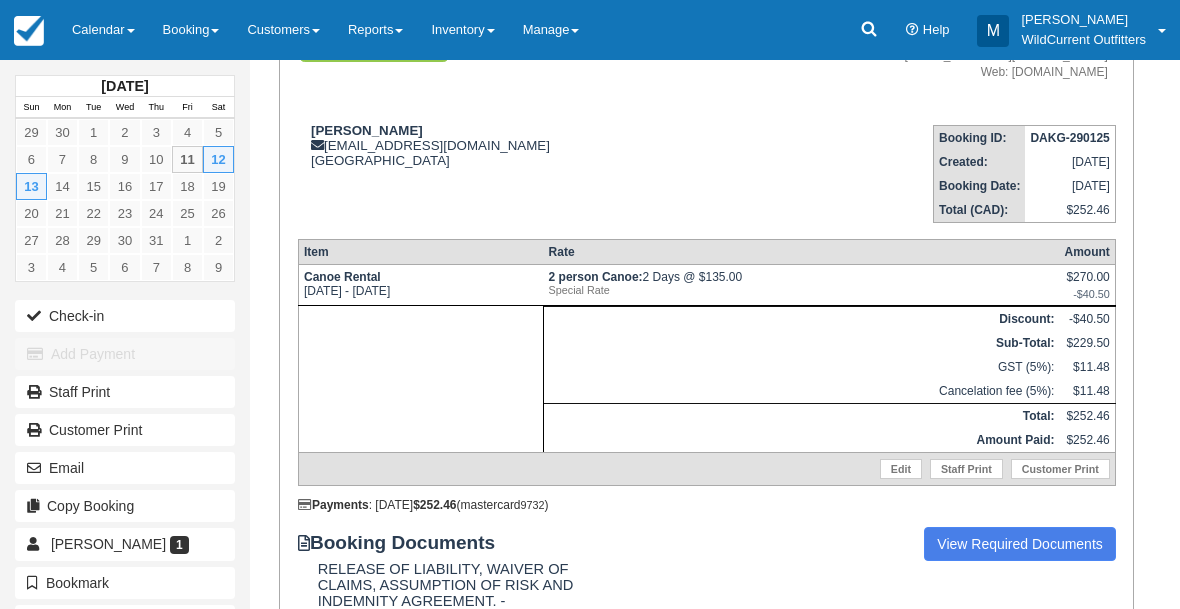 scroll, scrollTop: 219, scrollLeft: 0, axis: vertical 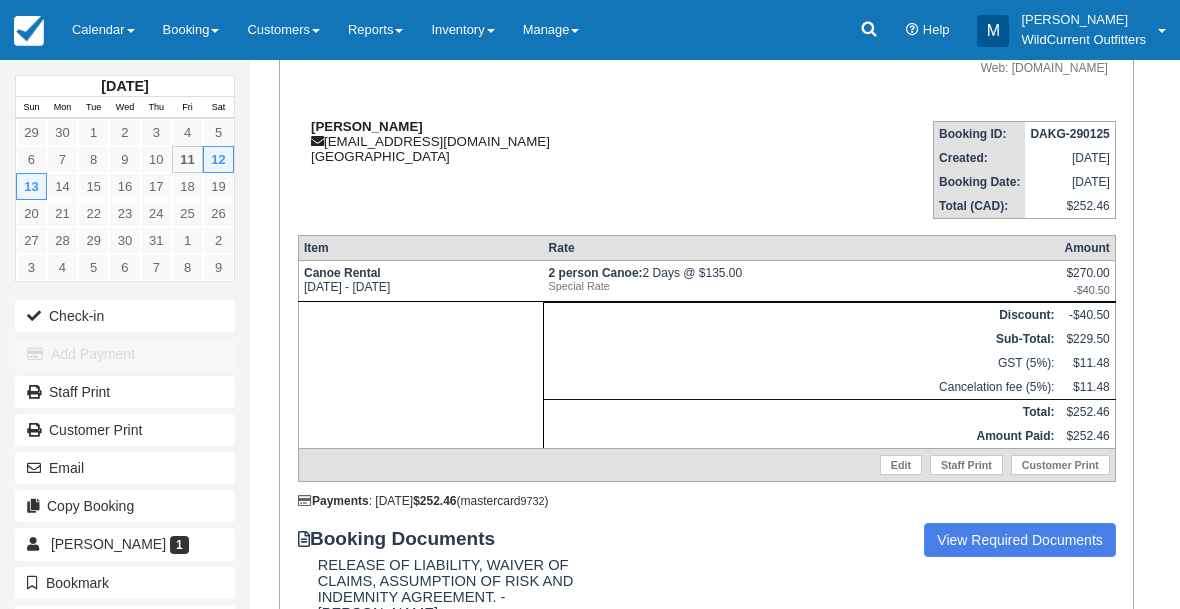 drag, startPoint x: 463, startPoint y: 122, endPoint x: 301, endPoint y: 126, distance: 162.04938 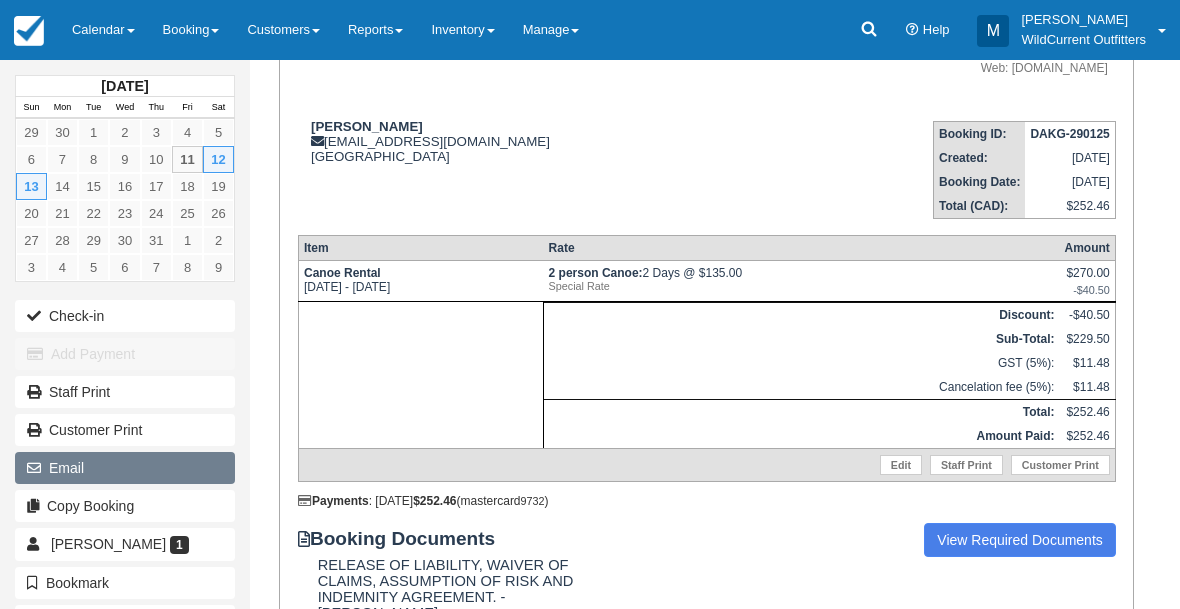 click on "Email" at bounding box center [125, 468] 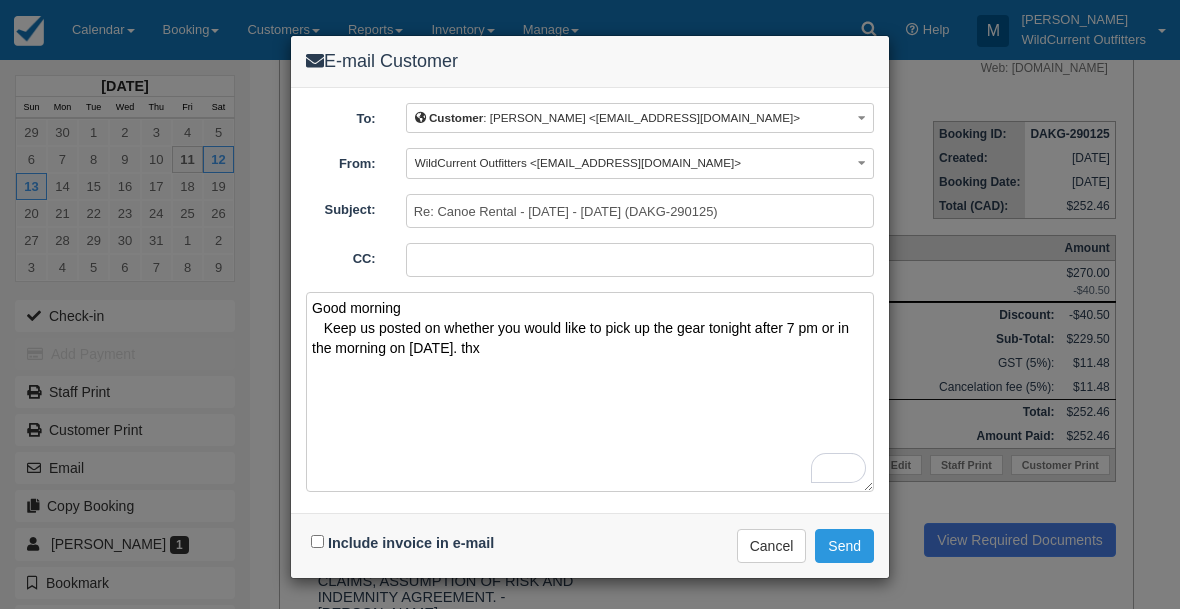 click on "Good morning
Keep us posted on whether you would like to pick up the gear tonight after 7 pm or in the morning on July 12th. thx" at bounding box center [590, 392] 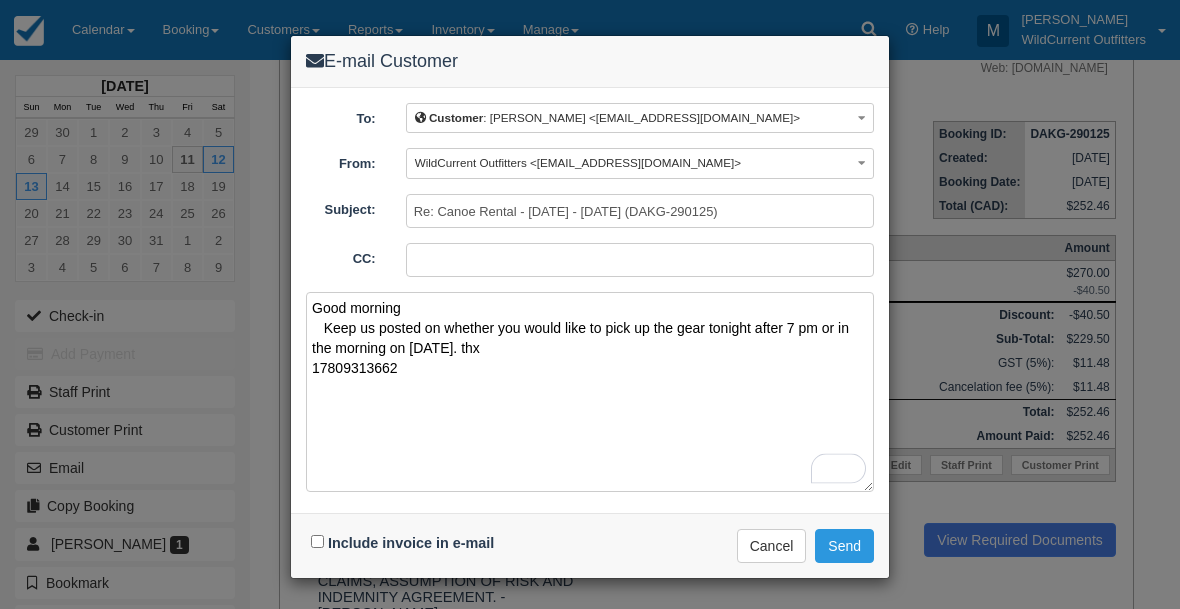 type on "Good morning
Keep us posted on whether you would like to pick up the gear tonight after 7 pm or in the morning on July 12th. thx
17809313662" 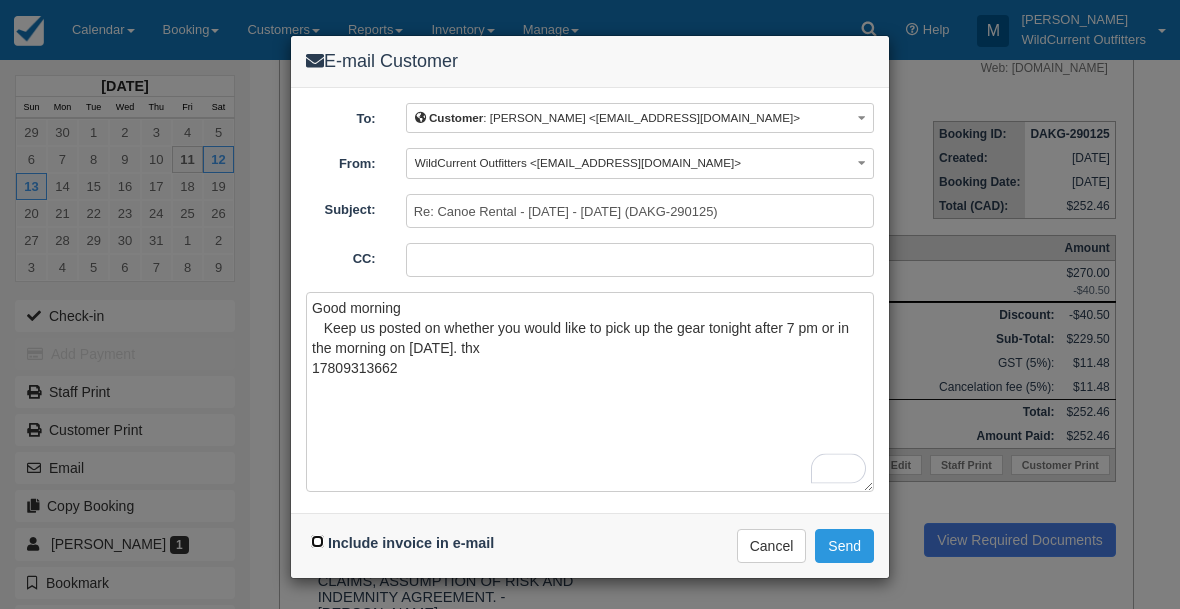 click on "Include invoice in e-mail" at bounding box center (317, 541) 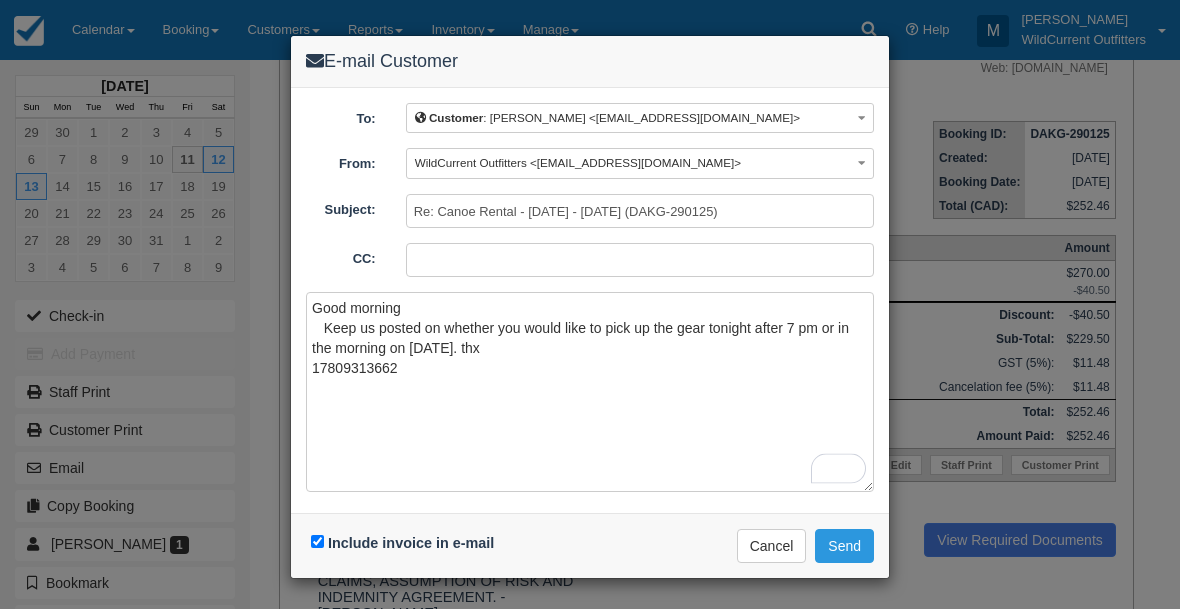 click on "Include invoice in e-mail
Delivering e-mail				...
Cancel
Send" at bounding box center [590, 545] 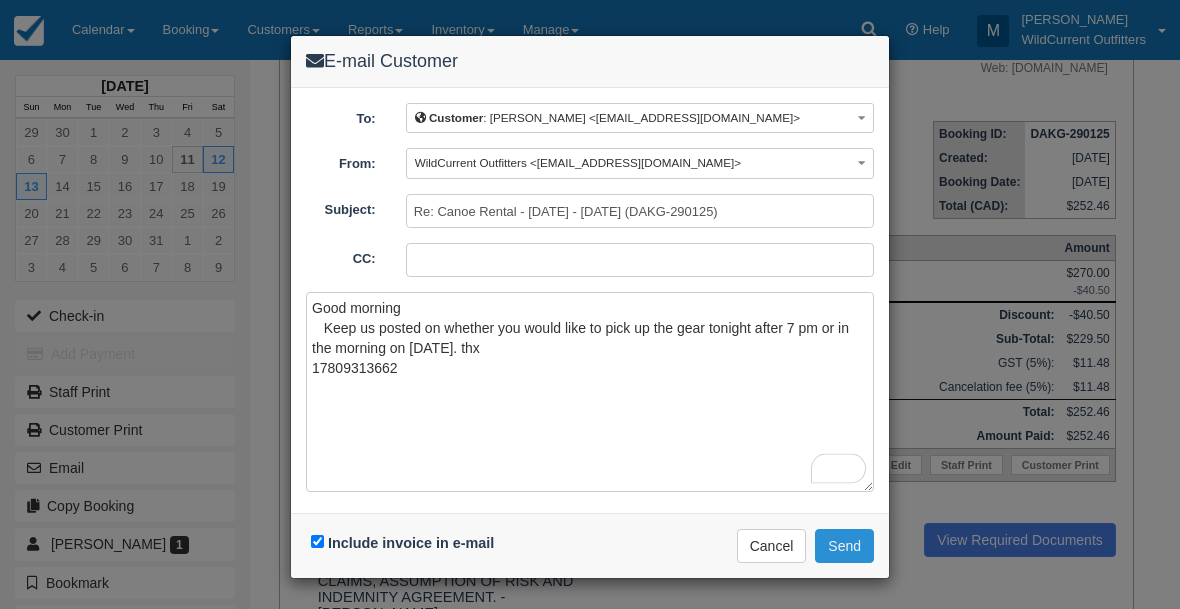 click on "Send" at bounding box center [844, 546] 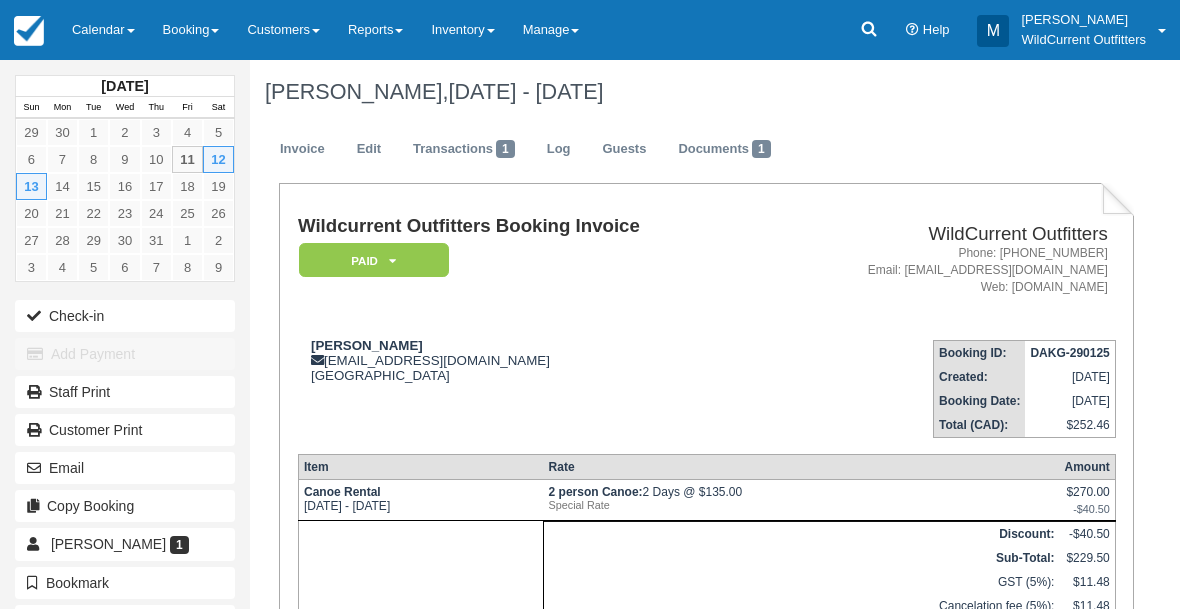 scroll, scrollTop: 0, scrollLeft: 0, axis: both 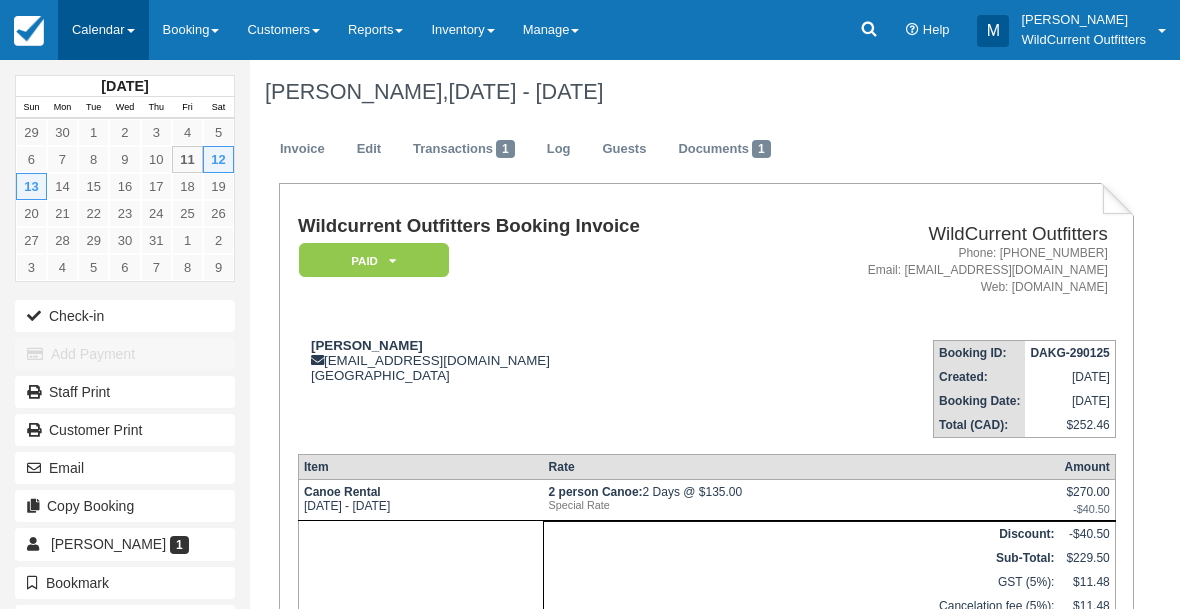 click on "Calendar" at bounding box center [103, 30] 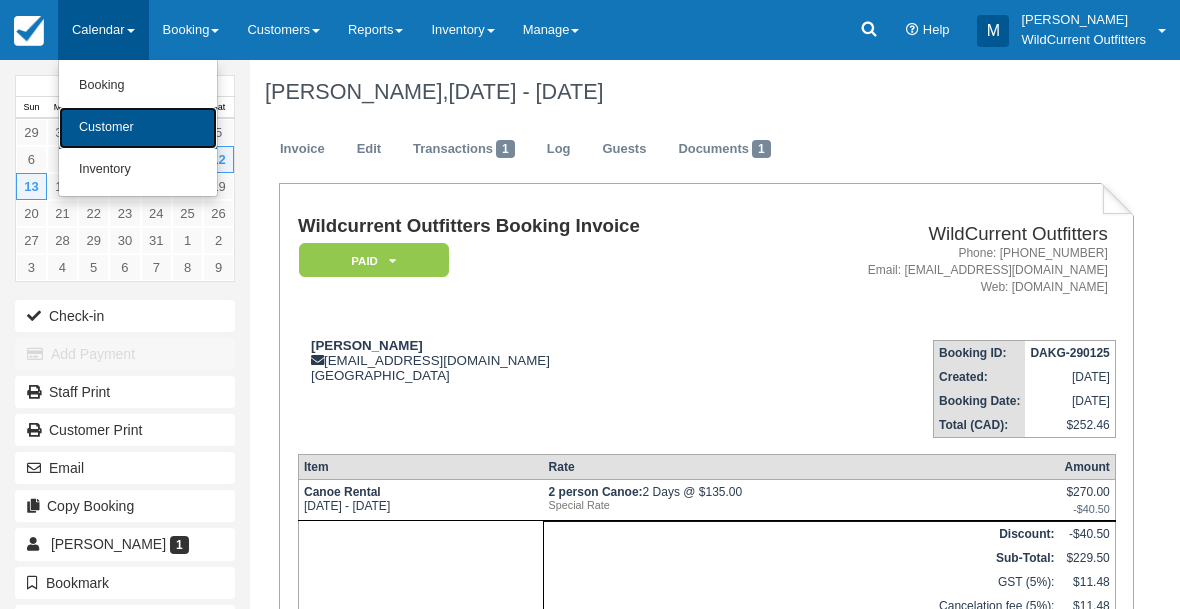 click on "Customer" at bounding box center (138, 128) 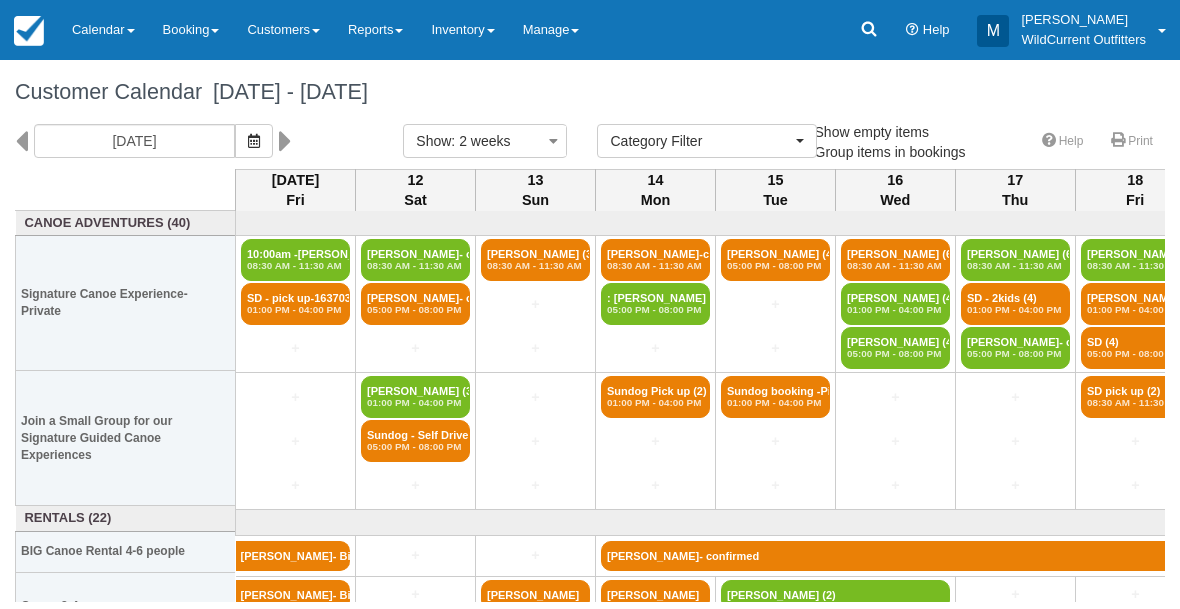 select 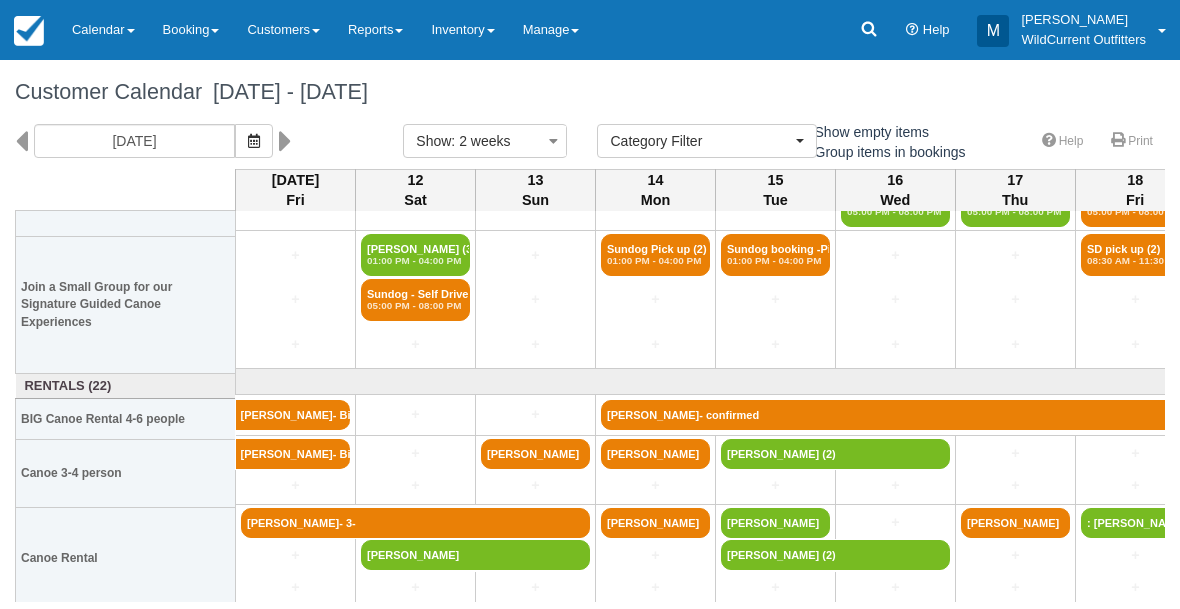scroll, scrollTop: 143, scrollLeft: 0, axis: vertical 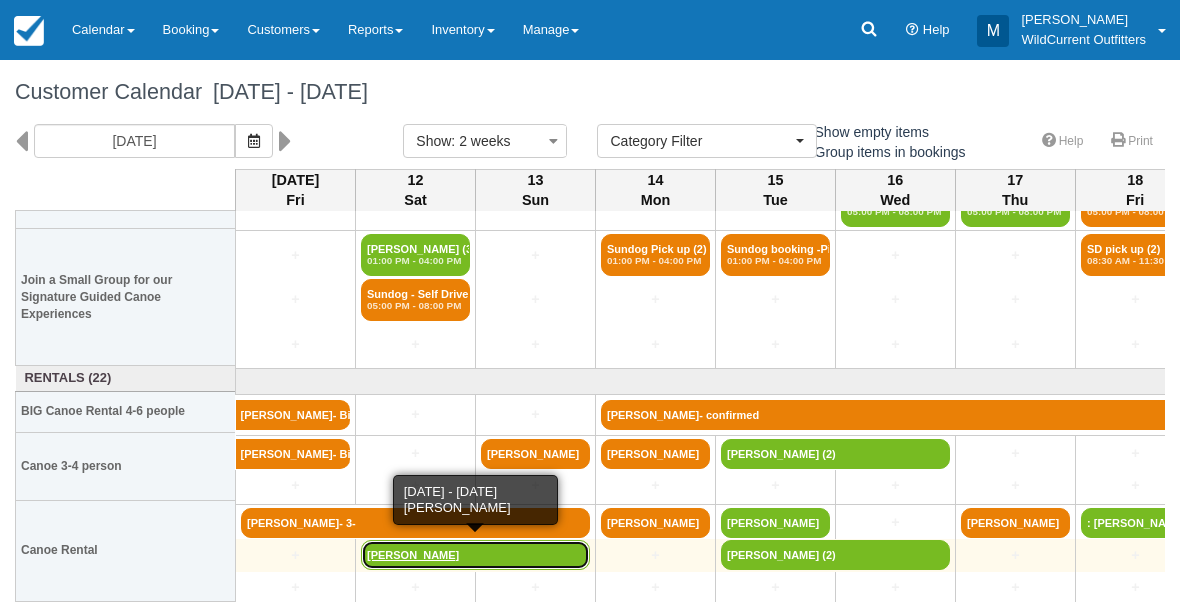 click on "[PERSON_NAME]" at bounding box center [475, 555] 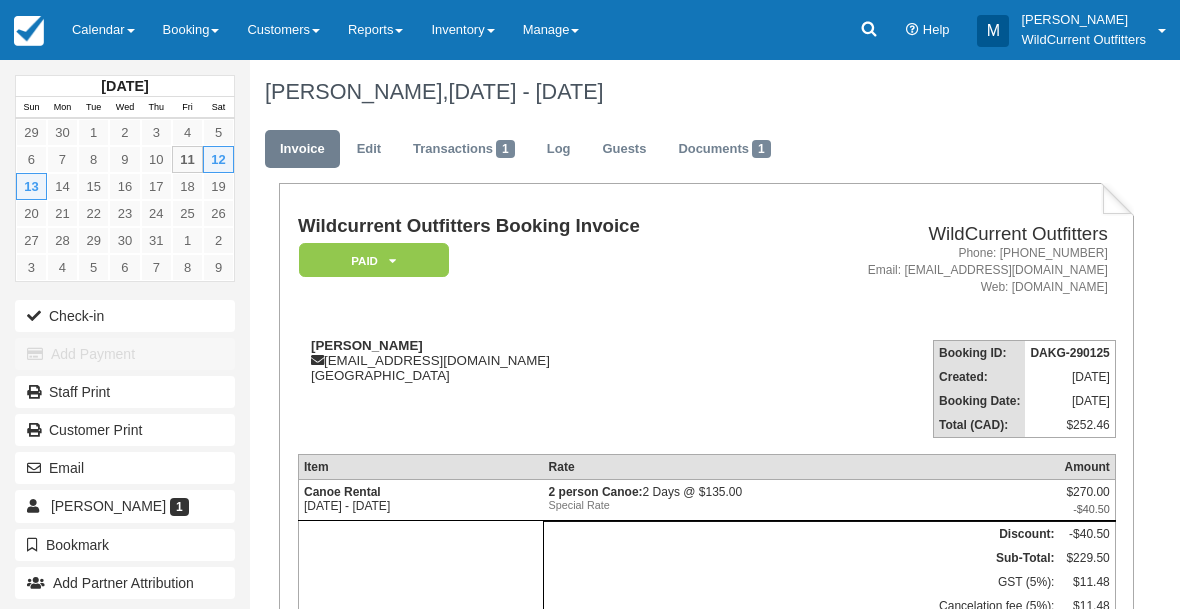 scroll, scrollTop: 0, scrollLeft: 0, axis: both 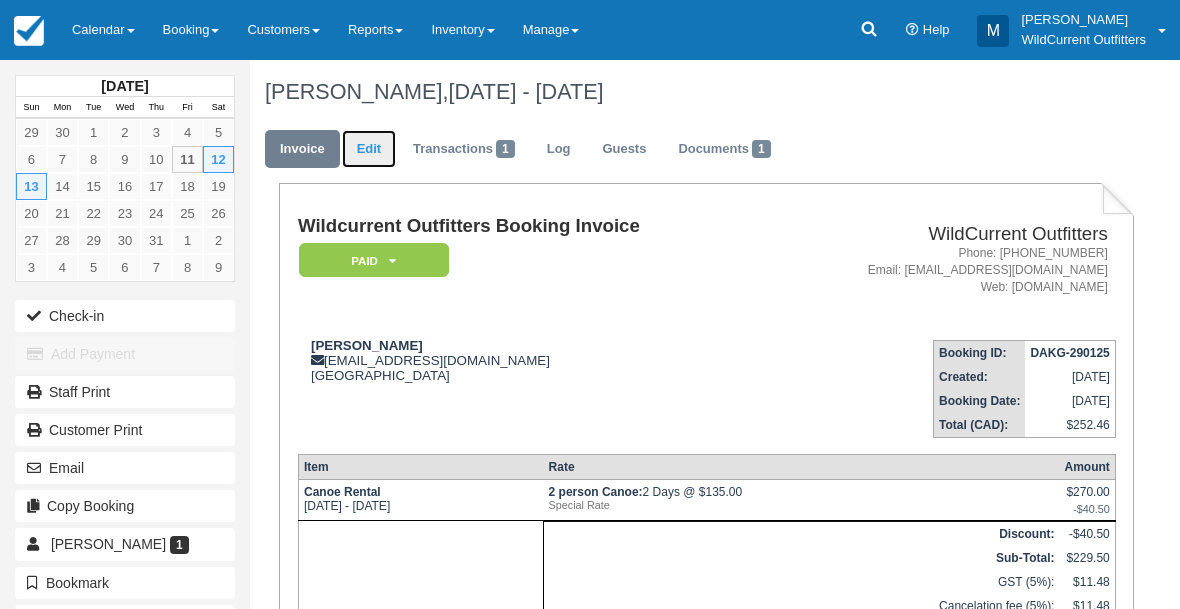 click on "Edit" at bounding box center (369, 149) 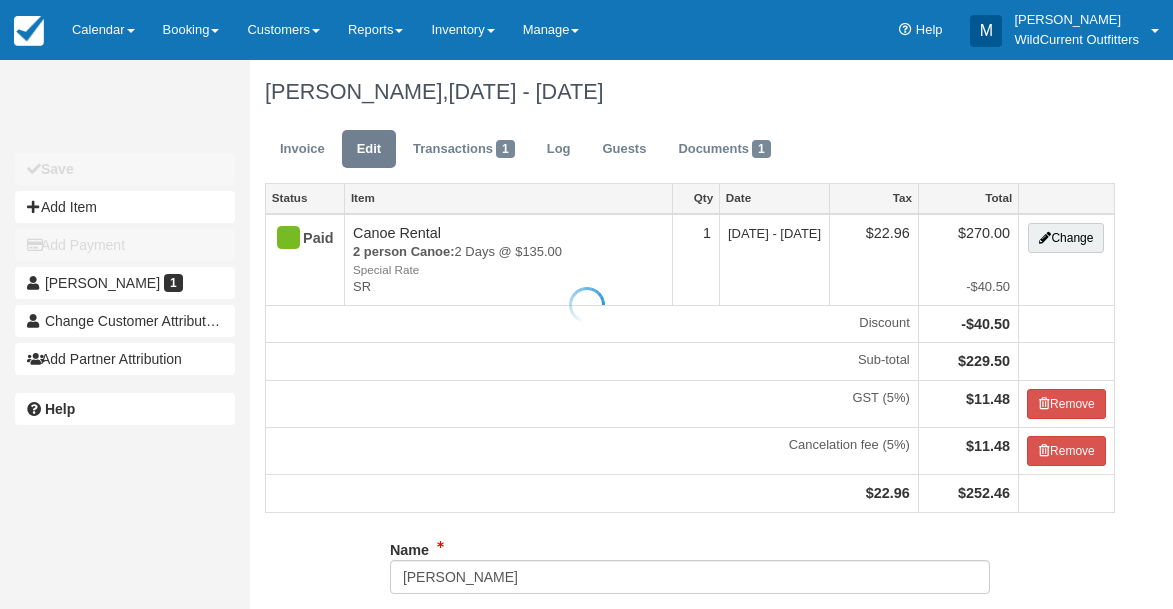 scroll, scrollTop: 0, scrollLeft: 0, axis: both 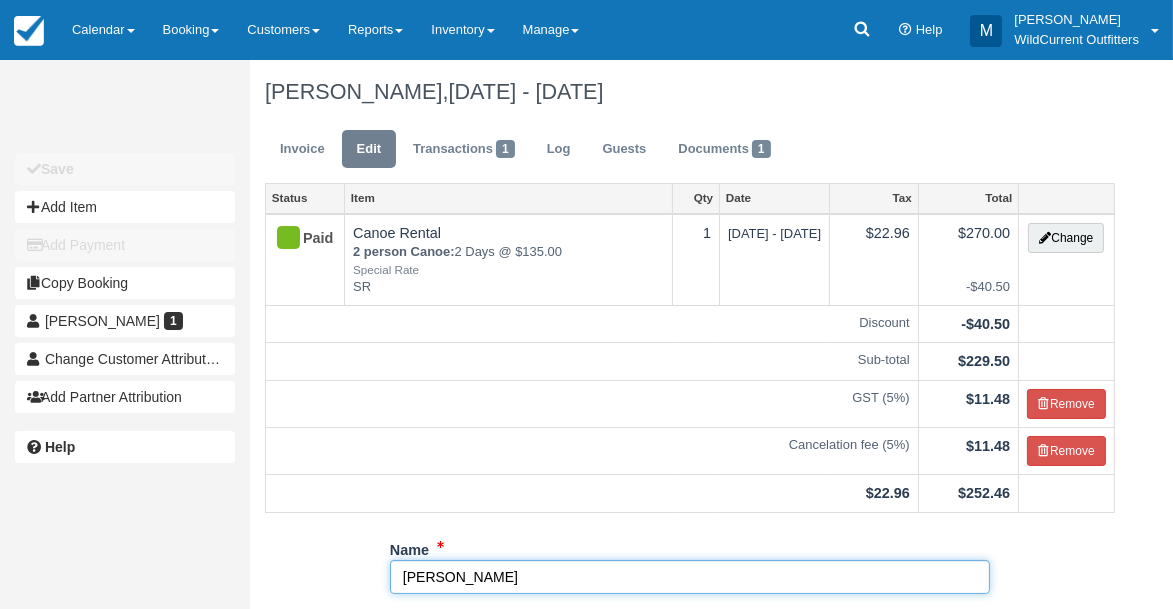 click on "CHRISTOPHE THOMAS" at bounding box center [690, 577] 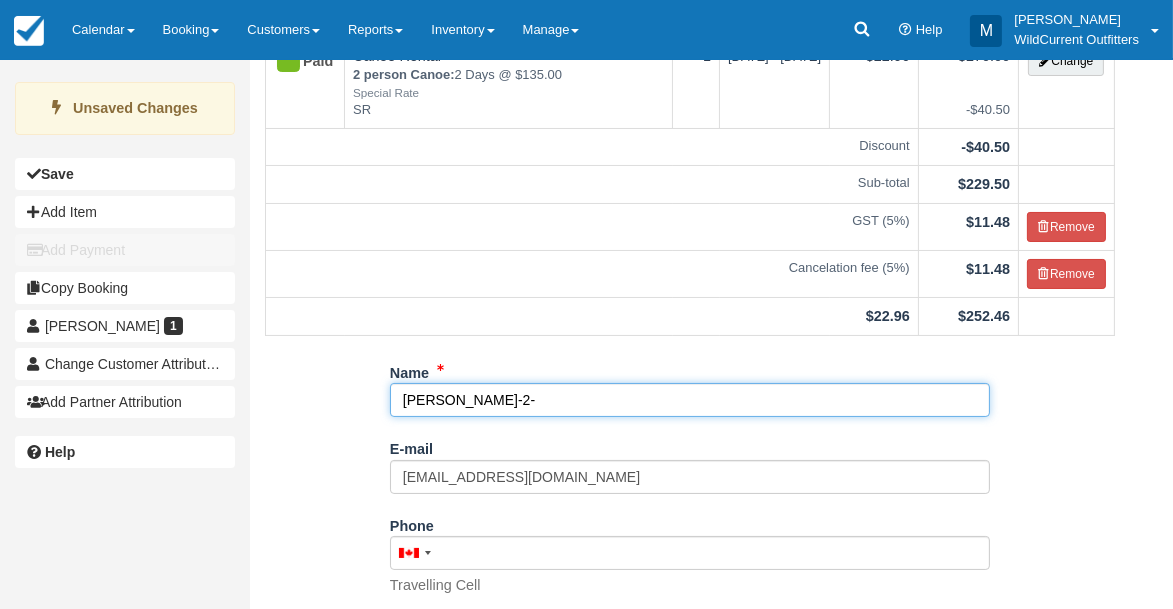 scroll, scrollTop: 449, scrollLeft: 0, axis: vertical 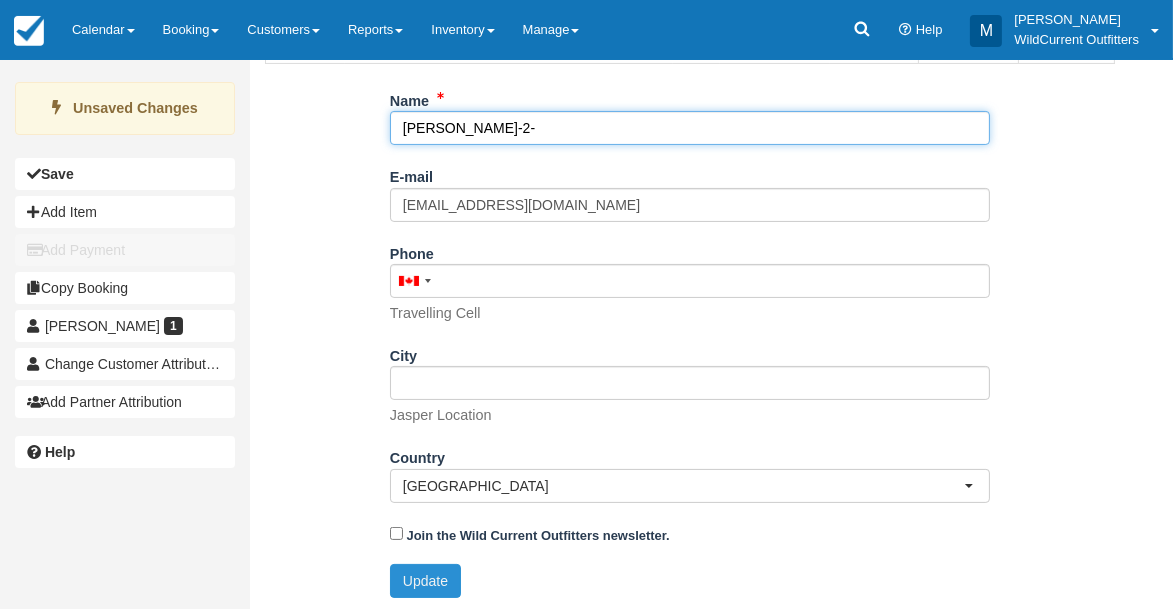 type on "[PERSON_NAME]-2-" 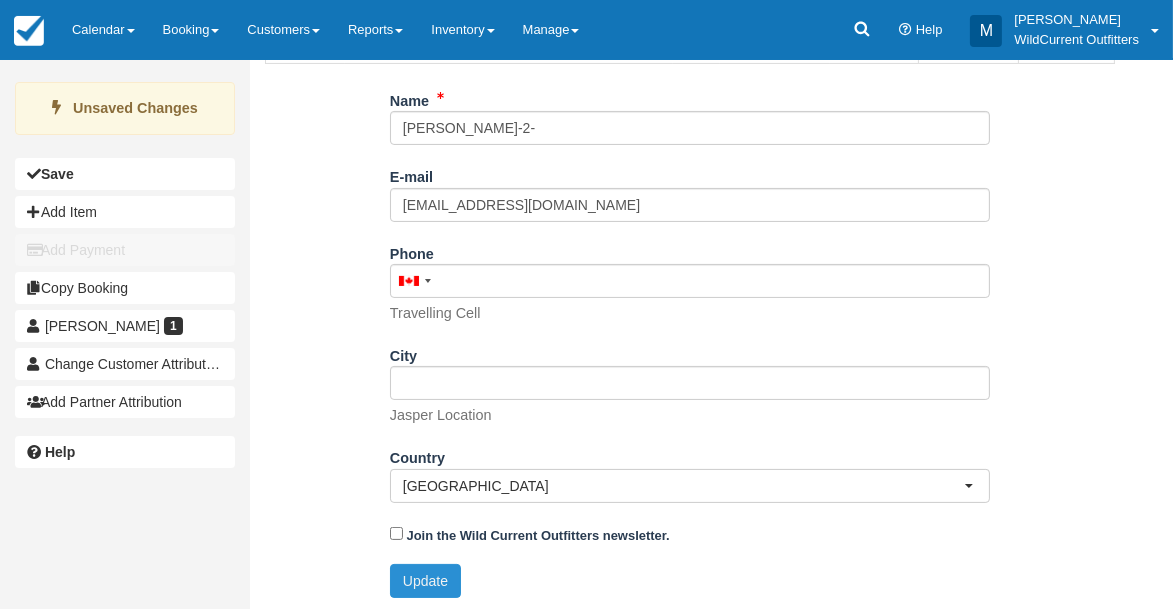 click on "Update" at bounding box center [425, 581] 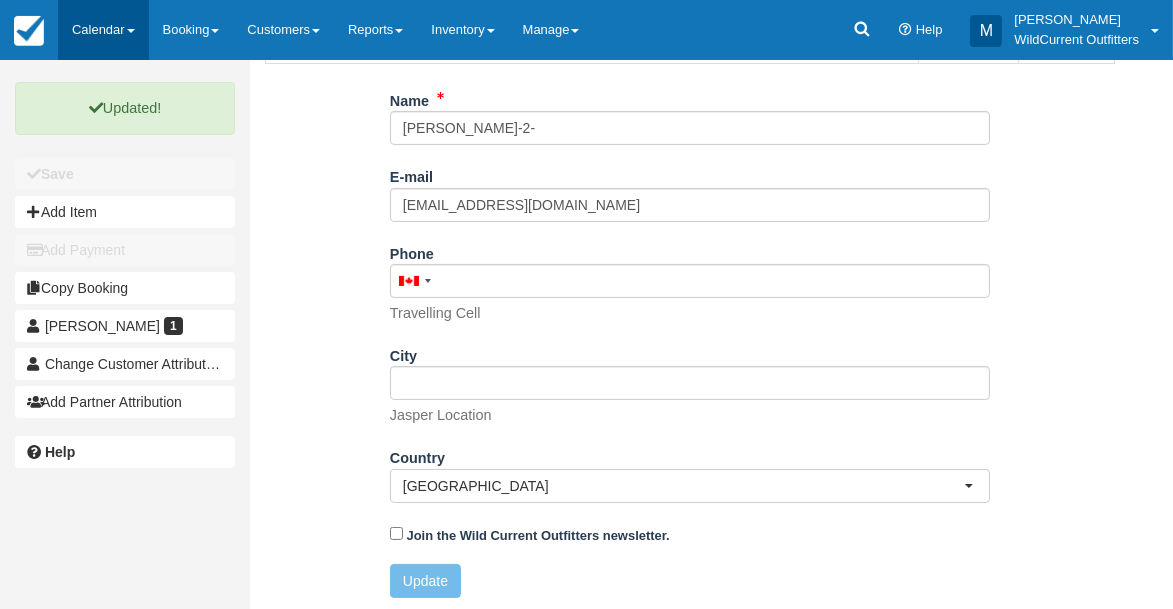 click on "Calendar" at bounding box center (103, 30) 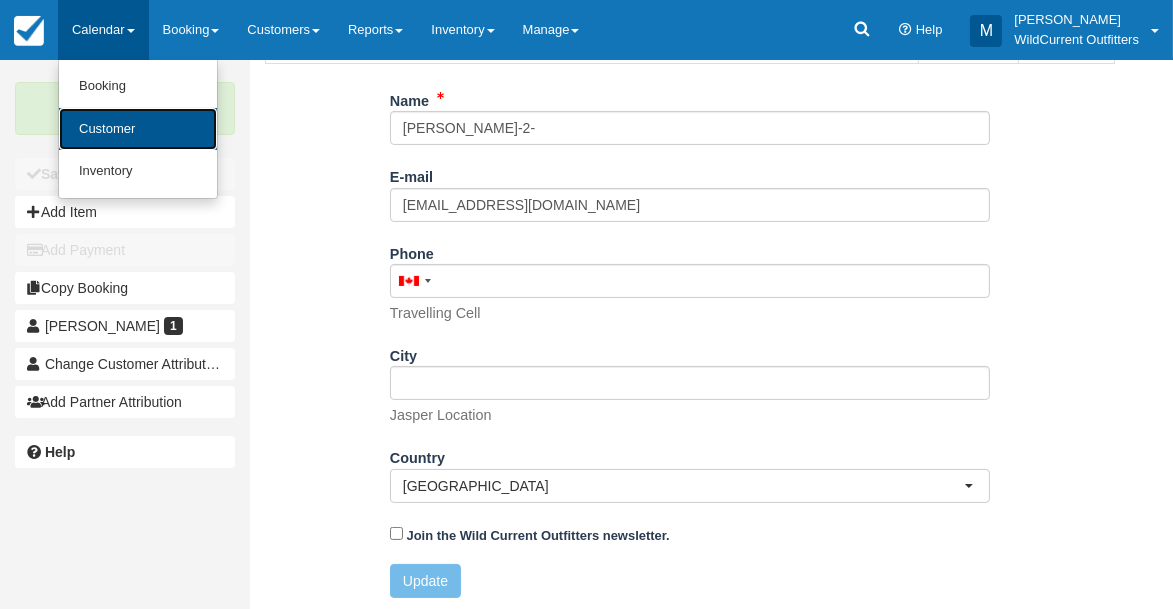 click on "Customer" at bounding box center (138, 129) 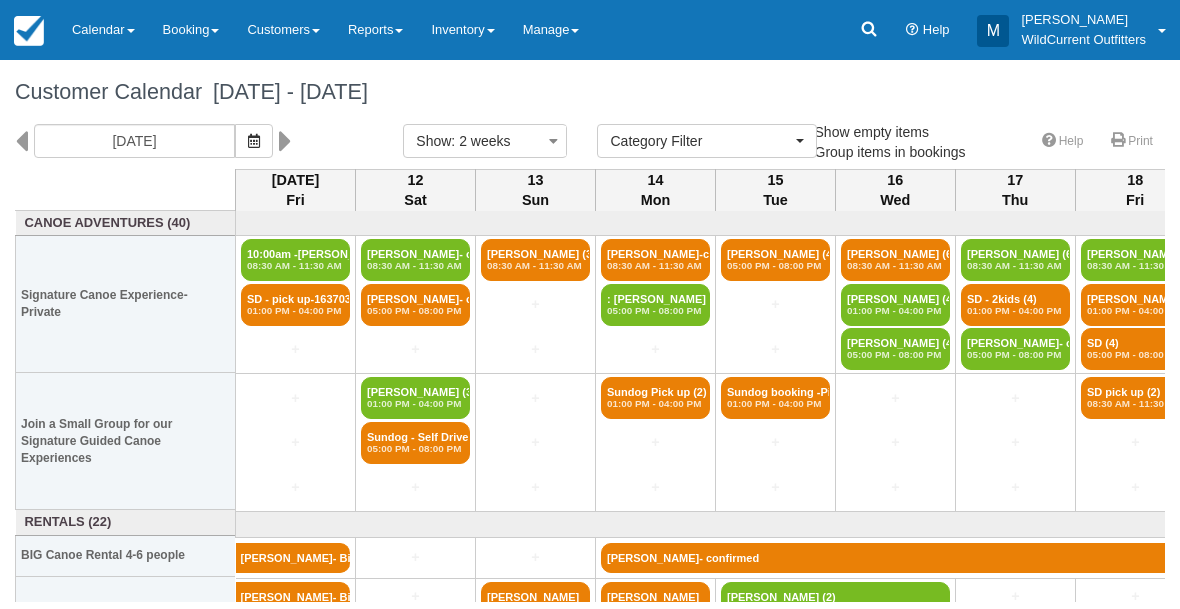 select 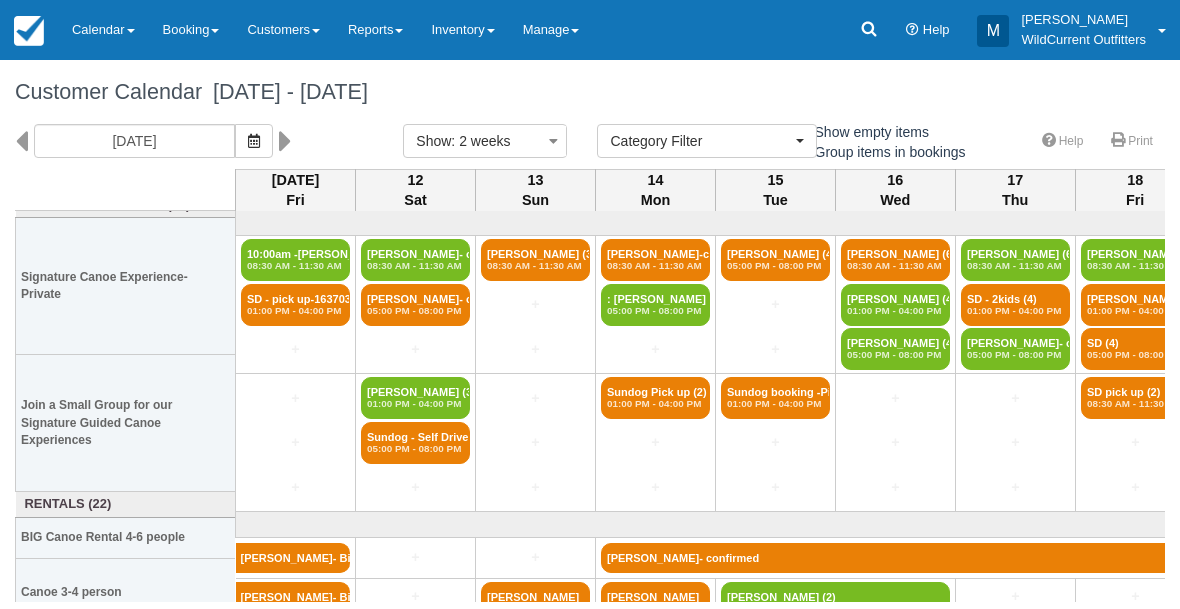 scroll, scrollTop: 19, scrollLeft: 0, axis: vertical 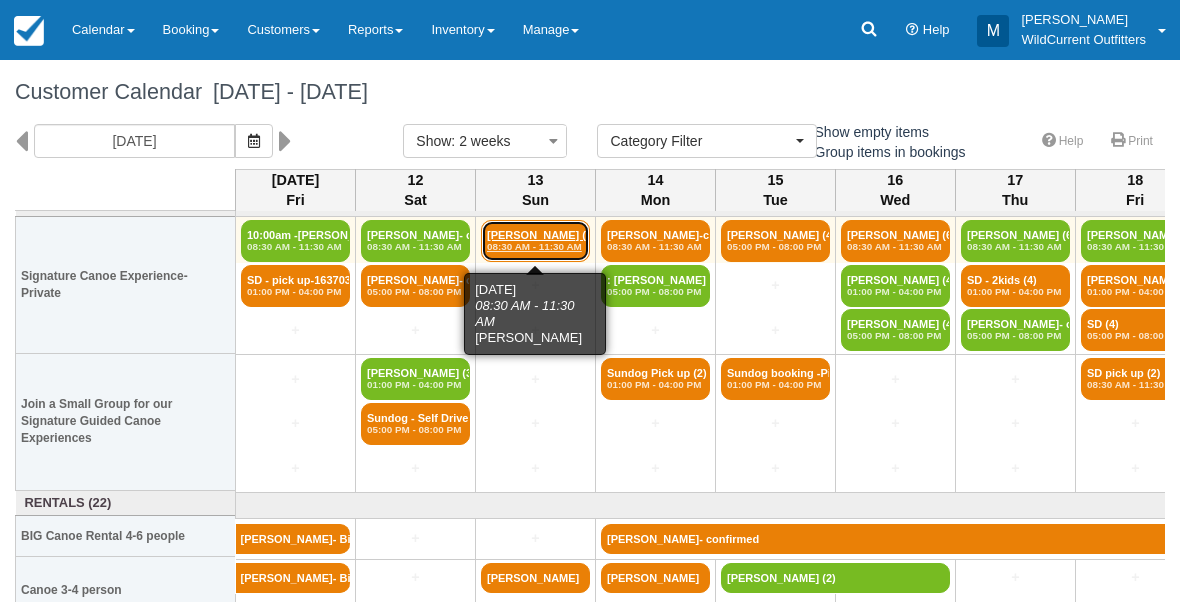 click on "08:30 AM - 11:30 AM" at bounding box center (535, 247) 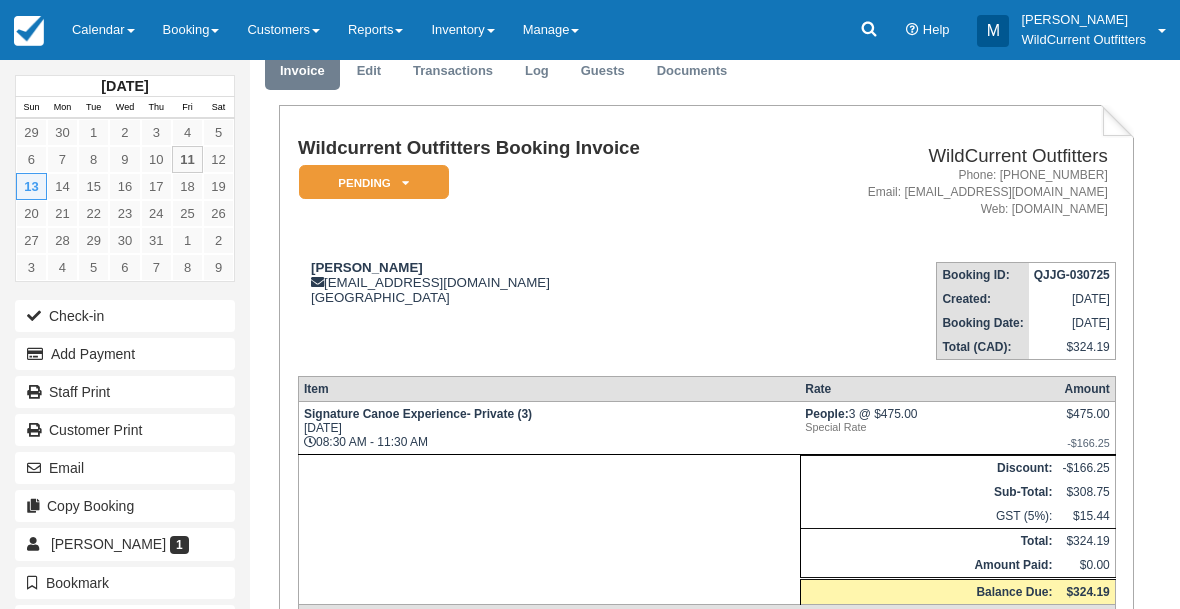 scroll, scrollTop: 67, scrollLeft: 0, axis: vertical 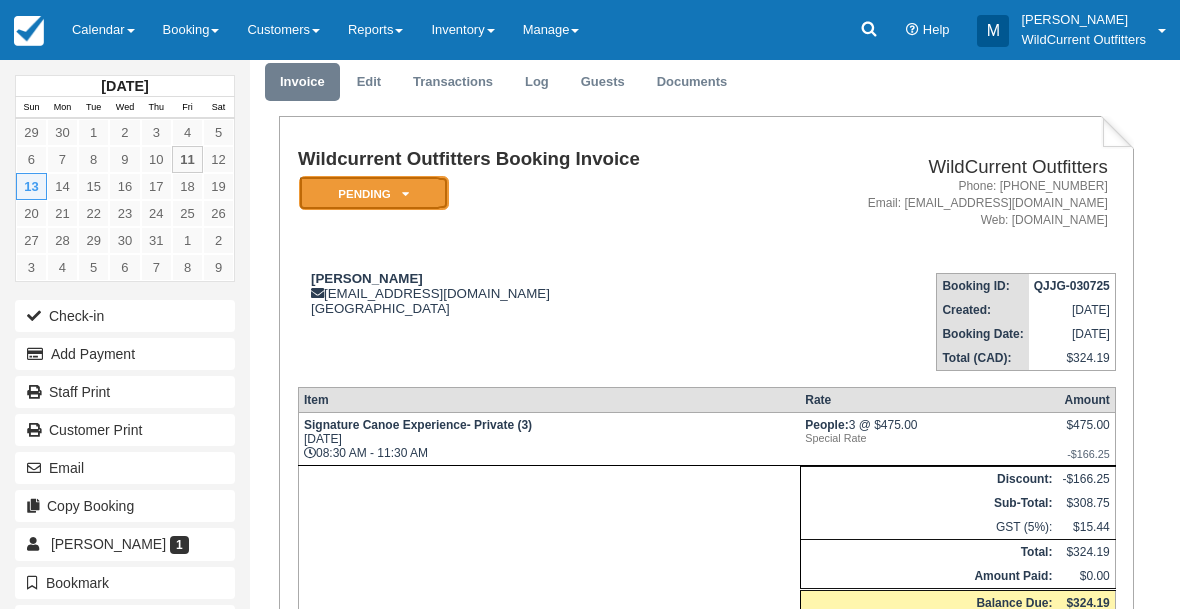 click on "Pending" at bounding box center [374, 193] 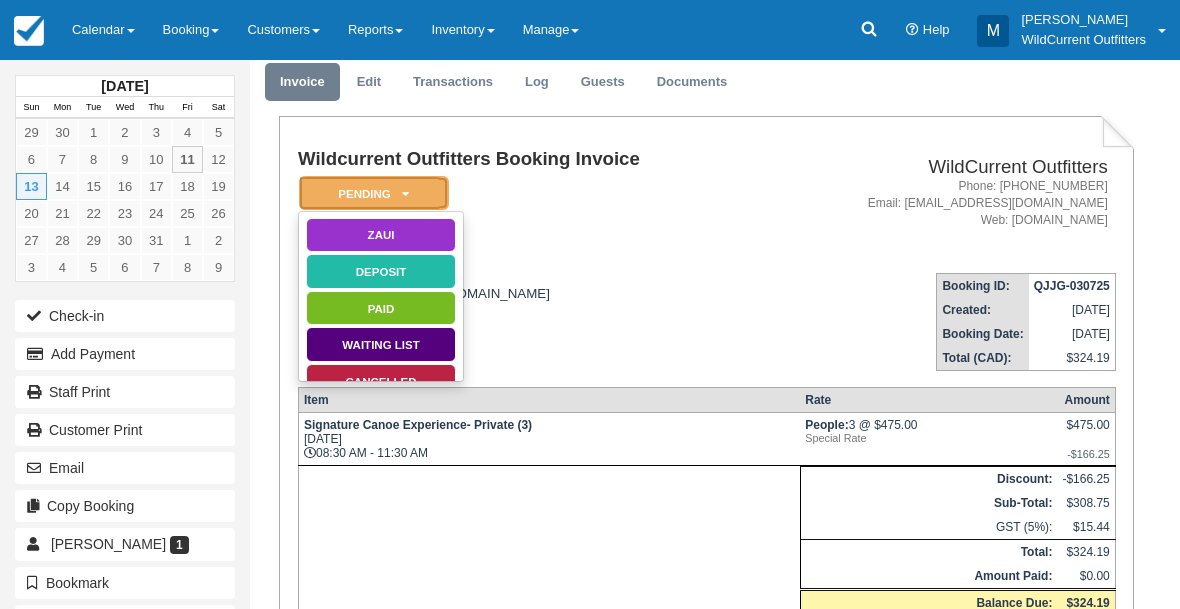 scroll, scrollTop: 0, scrollLeft: 0, axis: both 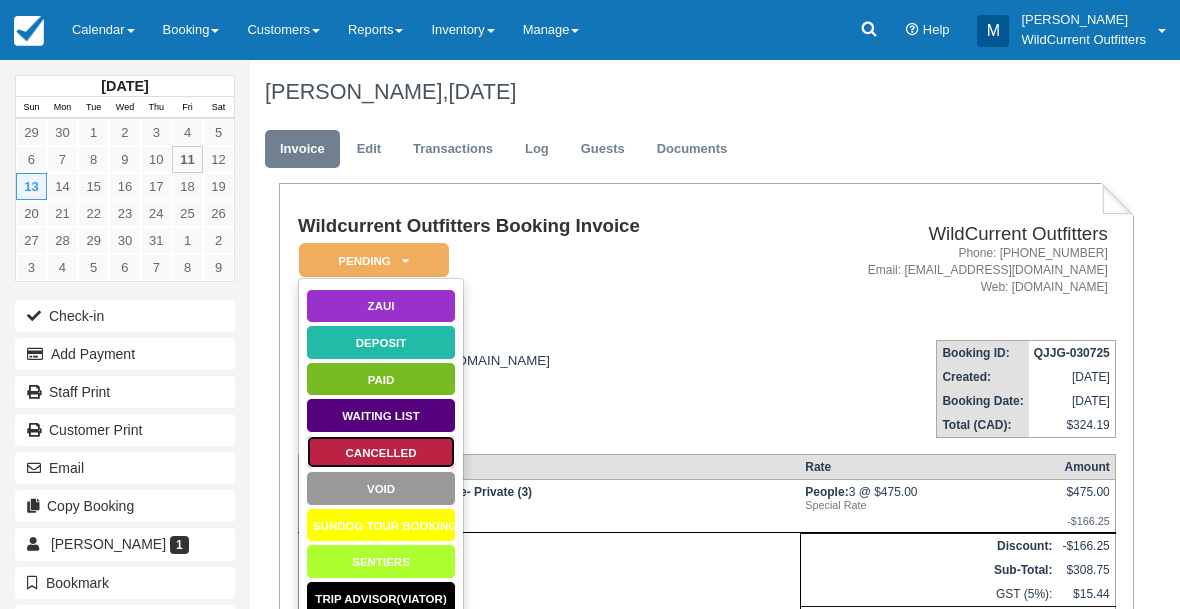 click on "Cancelled" at bounding box center (381, 452) 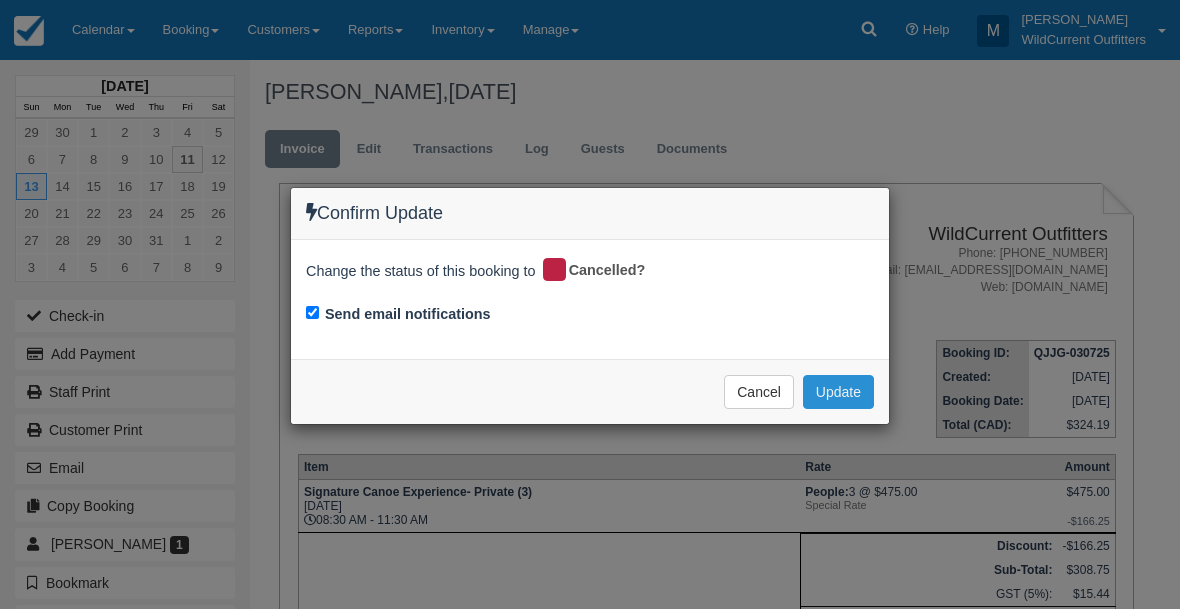 click on "Update" at bounding box center (838, 392) 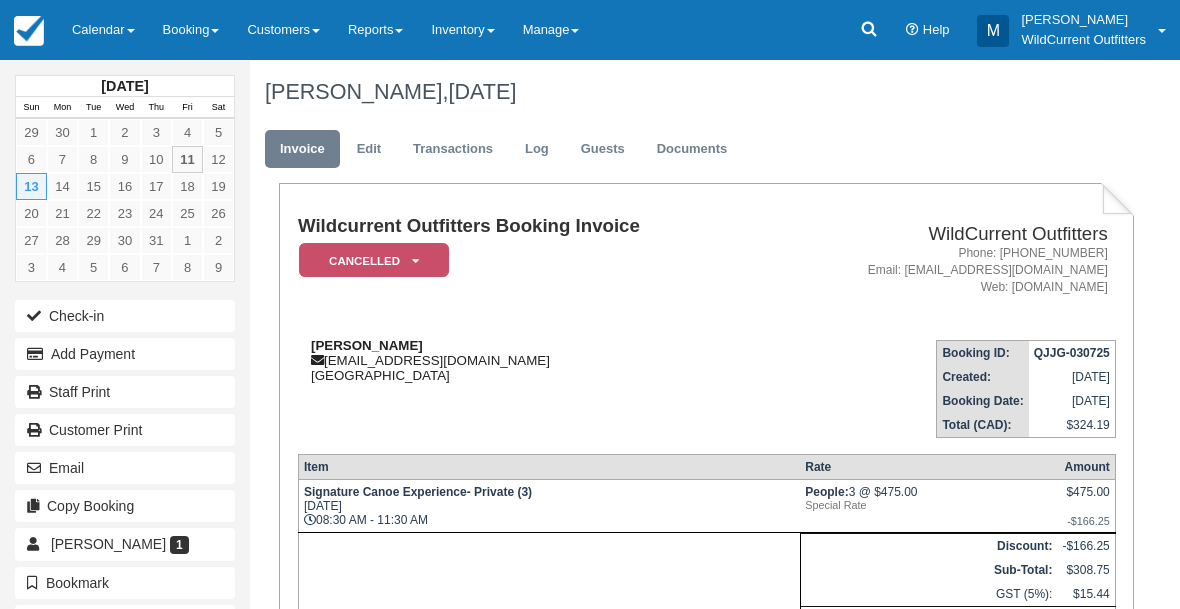 click on "Danyalle Eckert  deckert76@yahoo.com Canada" at bounding box center [532, 360] 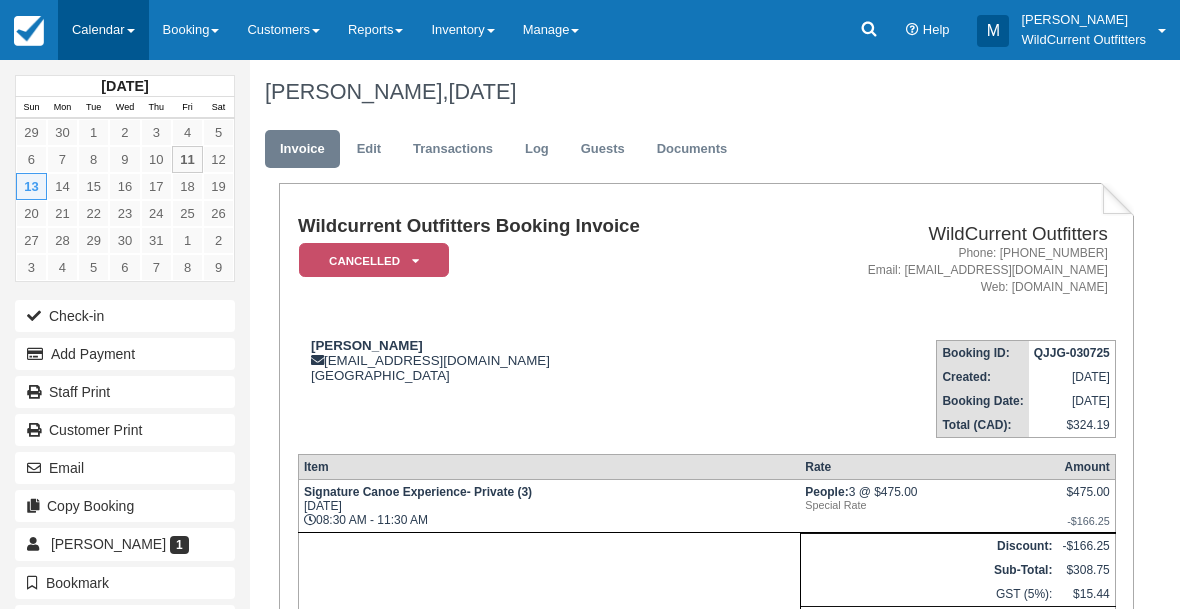 click on "Calendar" at bounding box center [103, 30] 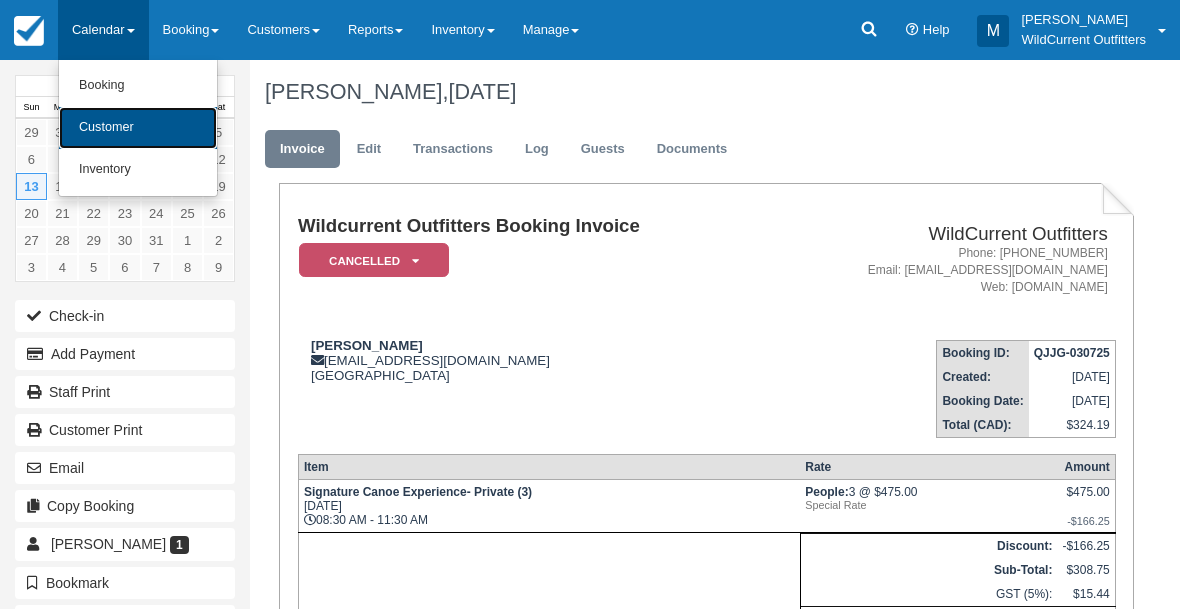 click on "Customer" at bounding box center [138, 128] 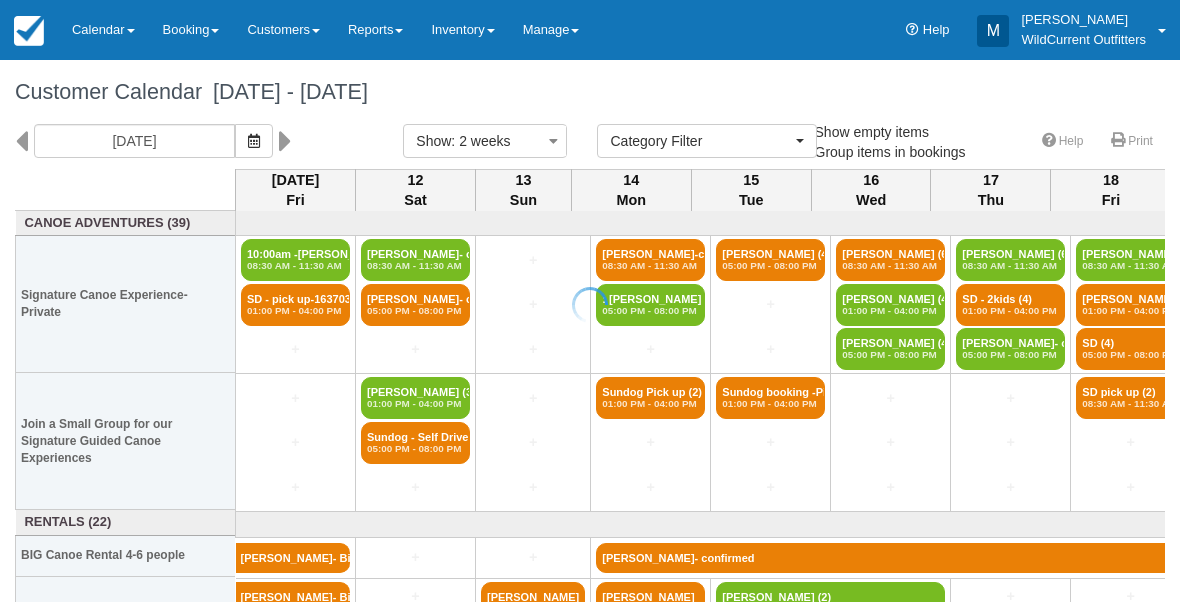select 